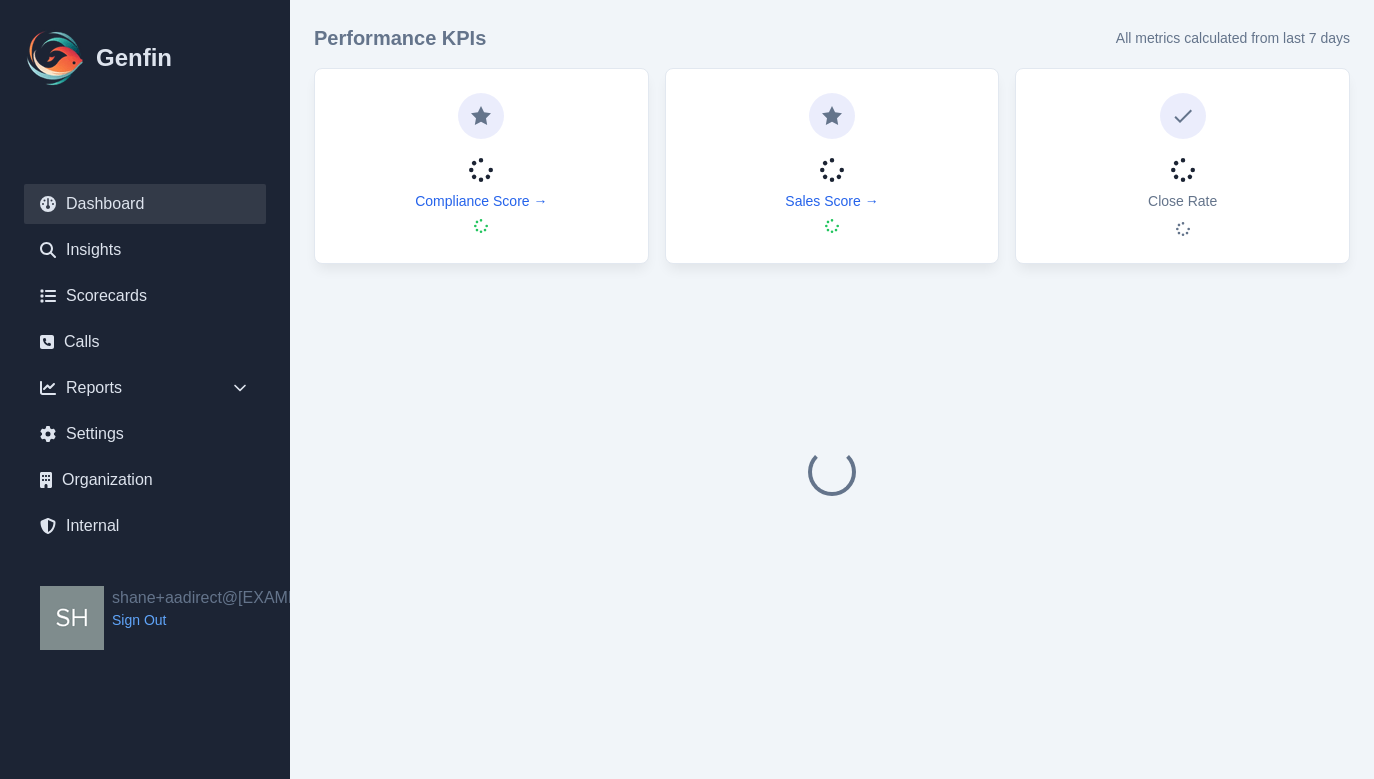 scroll, scrollTop: 0, scrollLeft: 0, axis: both 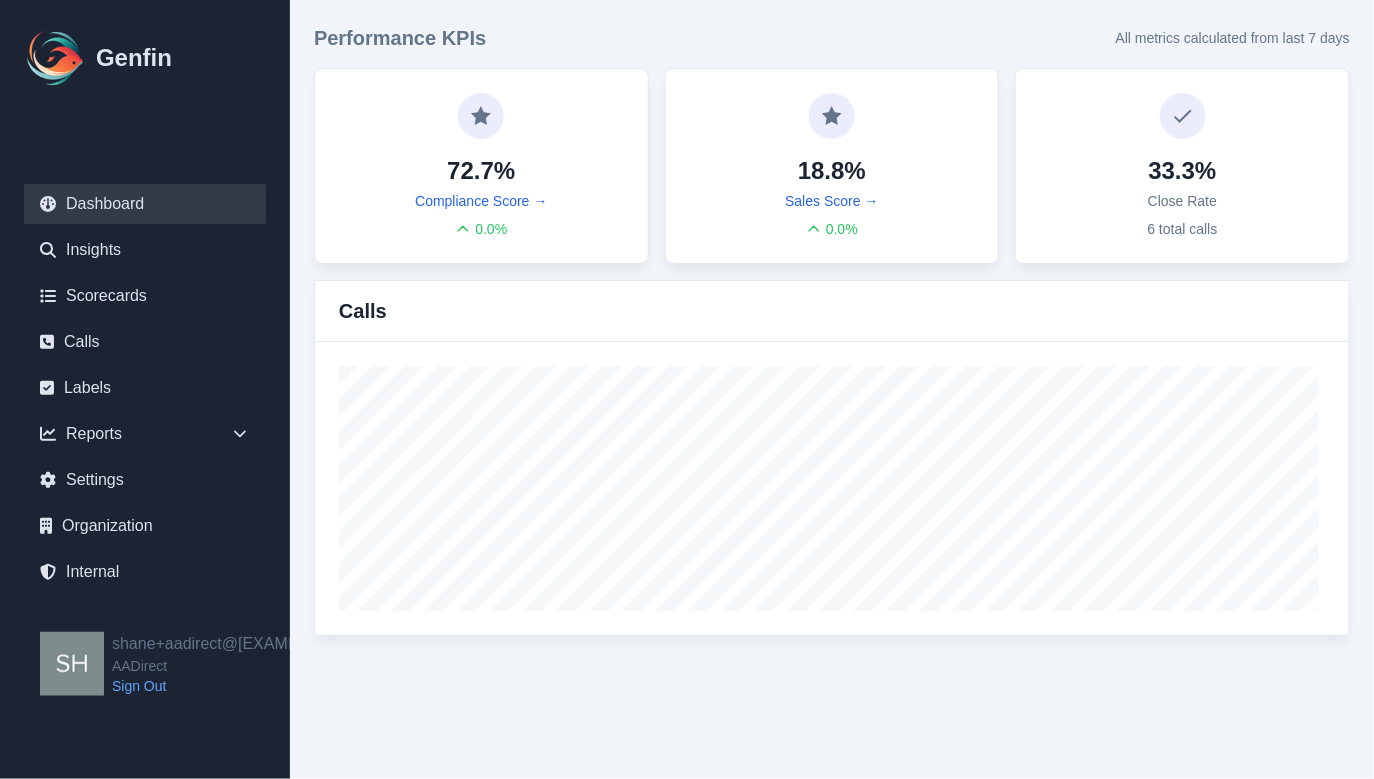 click on "Sign Out" at bounding box center (238, 686) 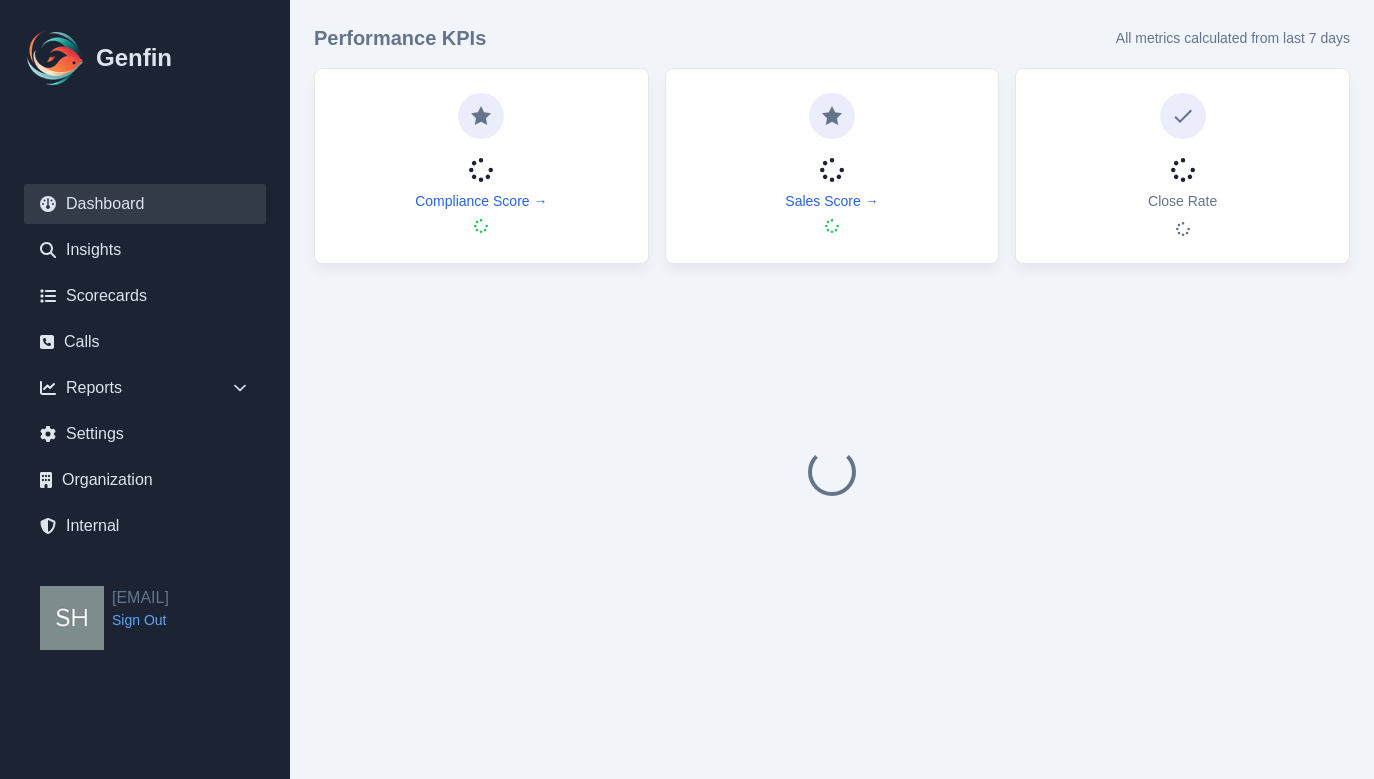 scroll, scrollTop: 0, scrollLeft: 0, axis: both 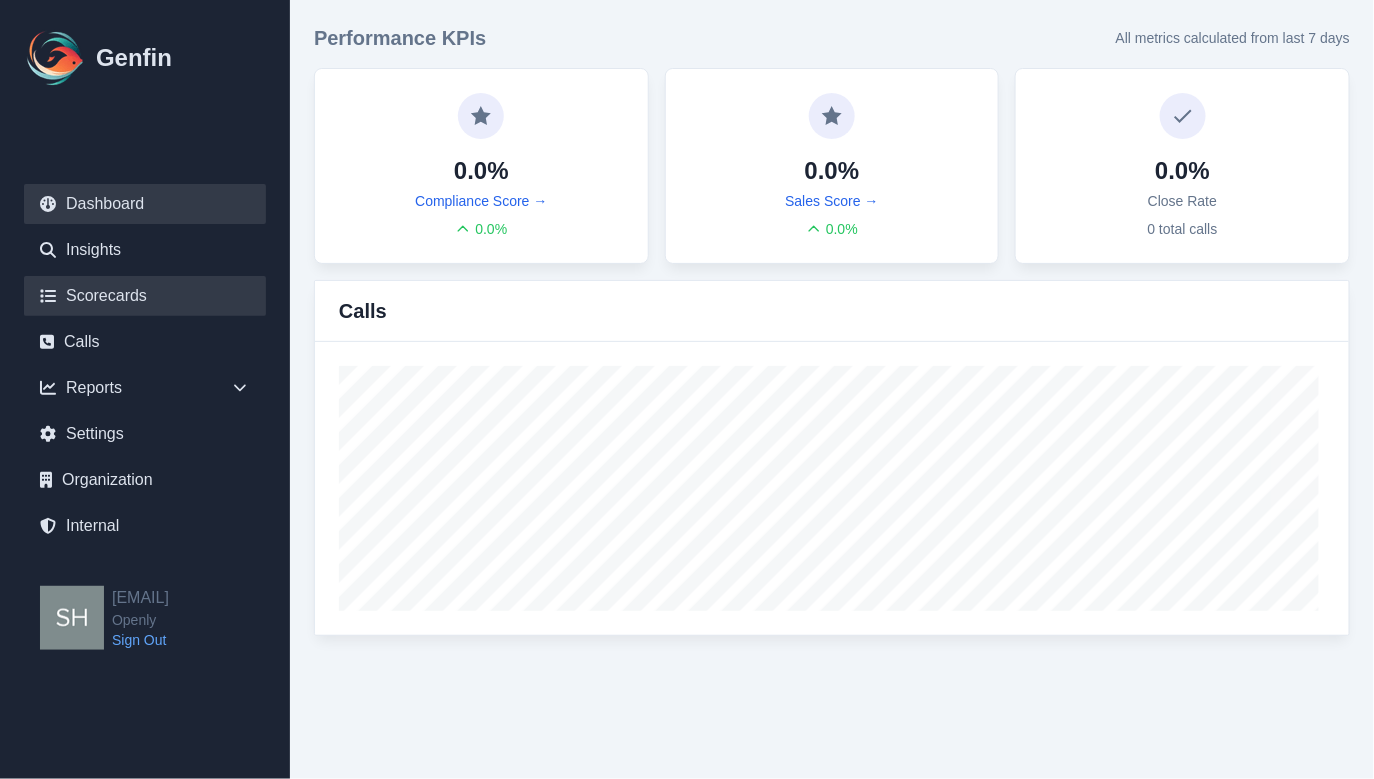 click on "Scorecards" at bounding box center [145, 296] 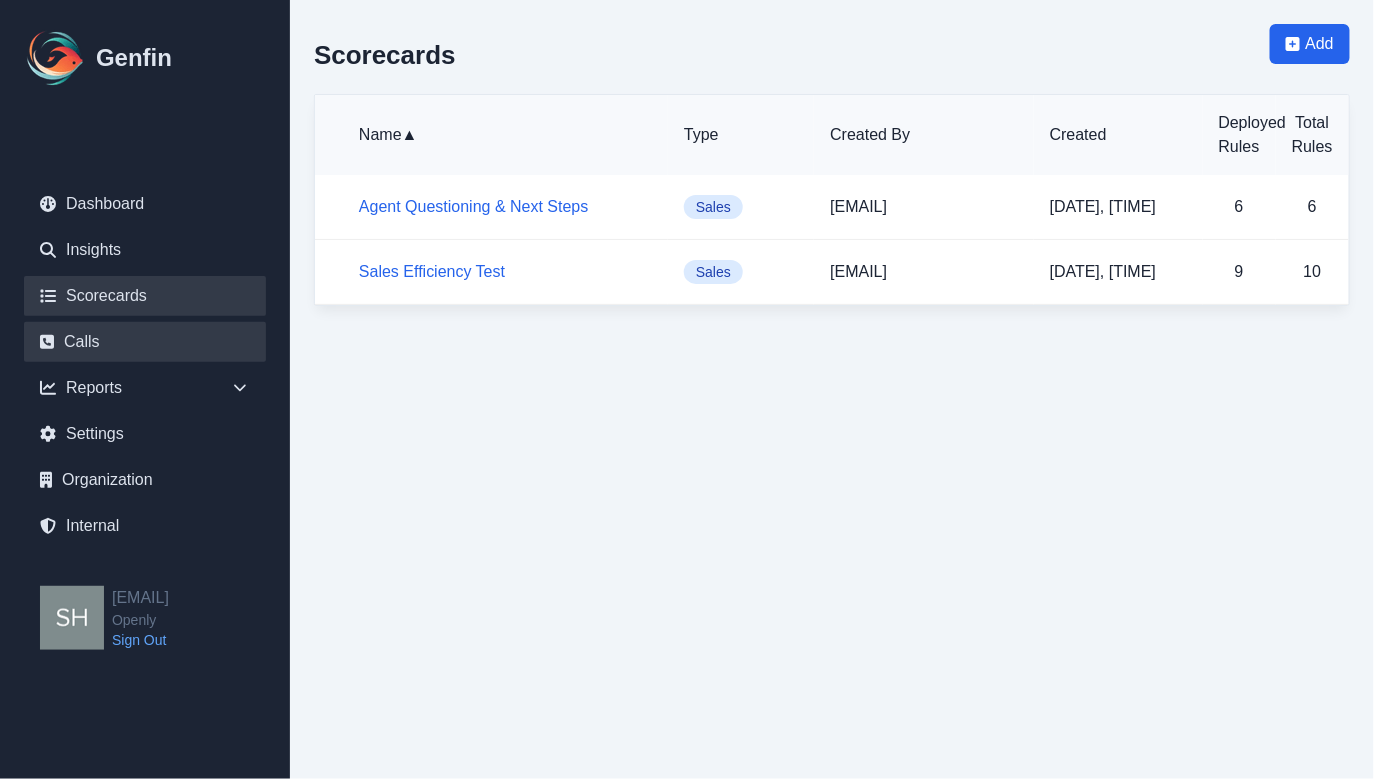 click on "Calls" at bounding box center (145, 342) 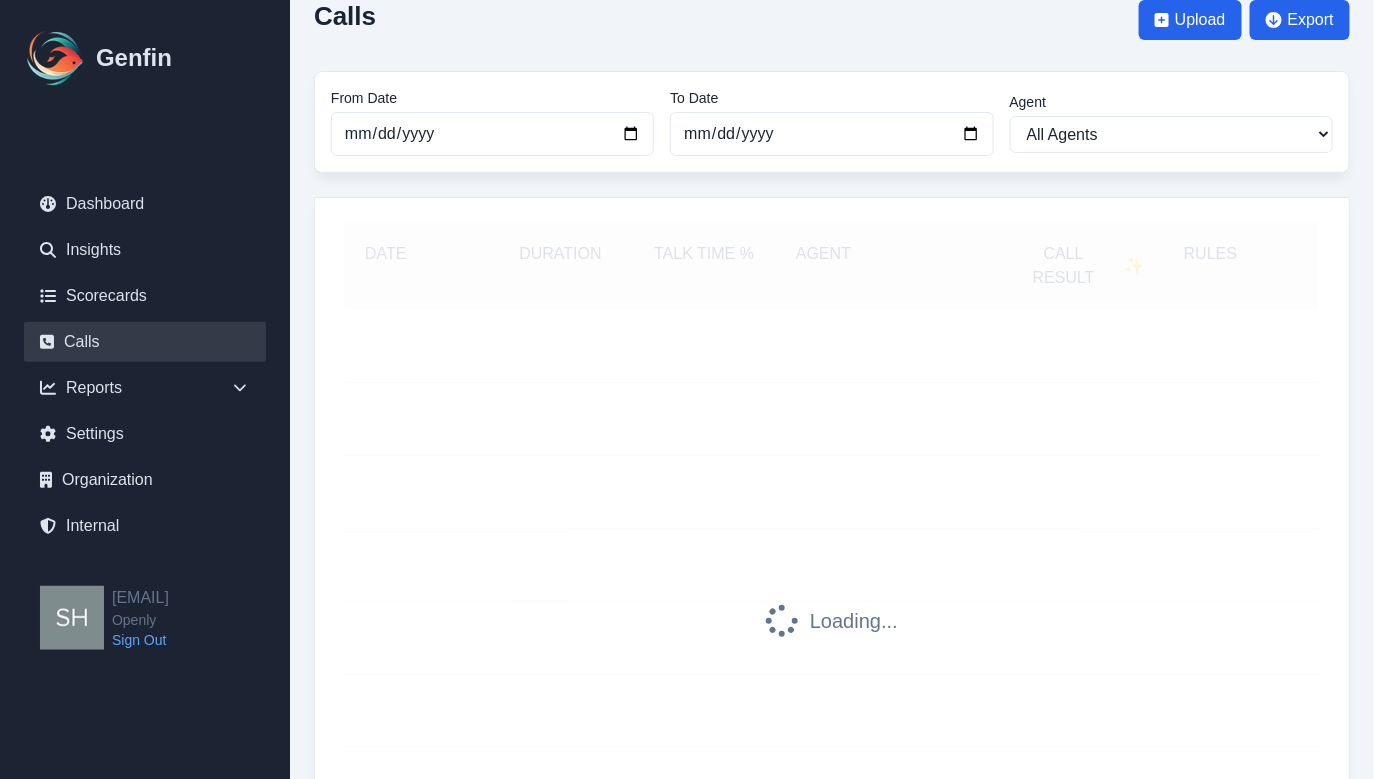 scroll, scrollTop: 0, scrollLeft: 0, axis: both 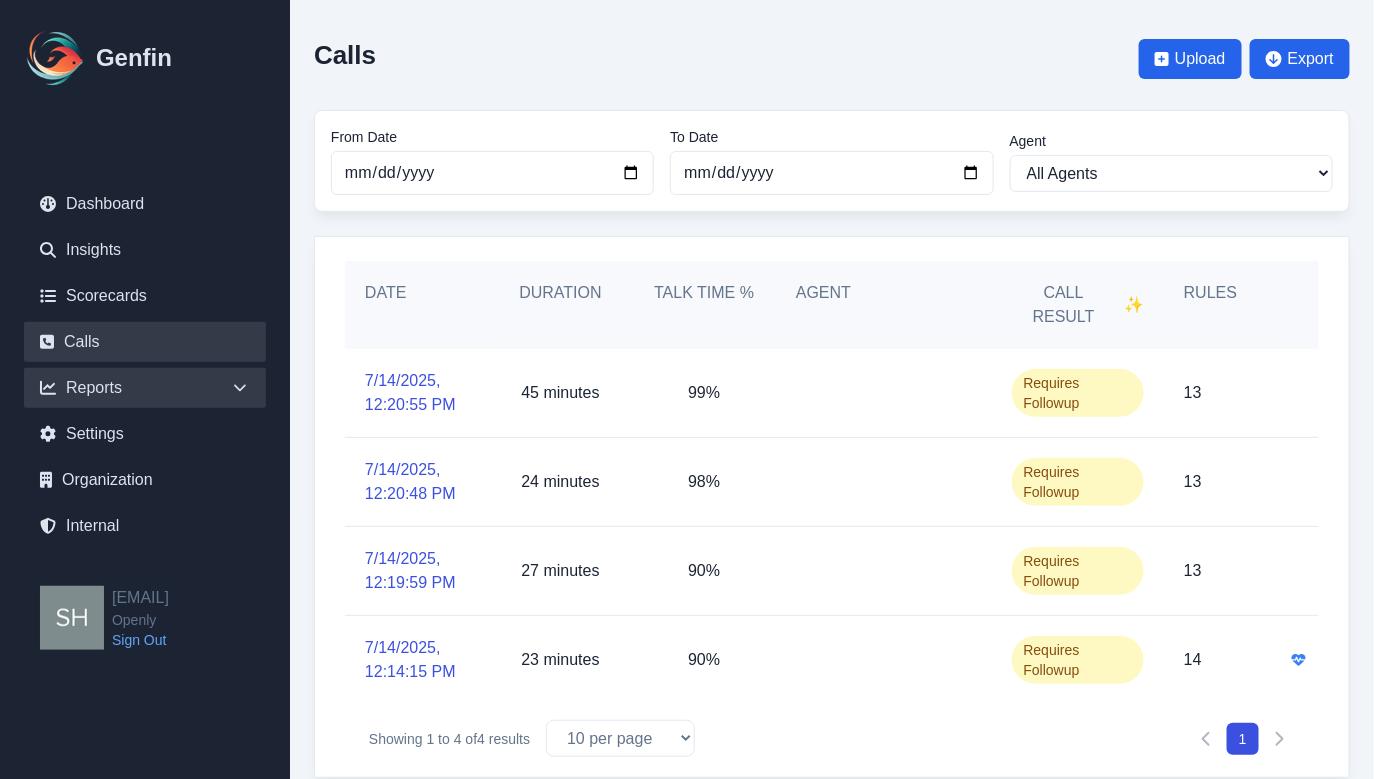click on "Reports" at bounding box center (145, 388) 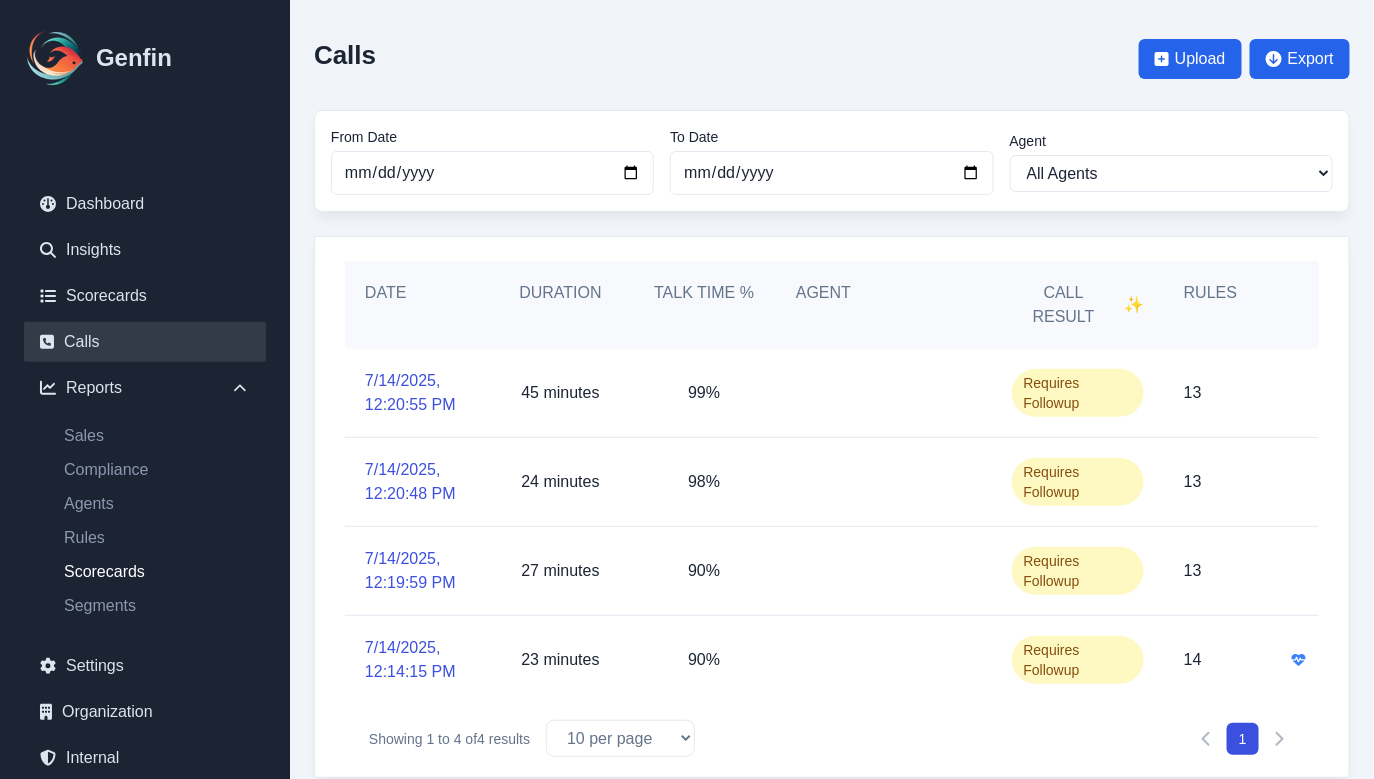 click on "Scorecards" at bounding box center [157, 572] 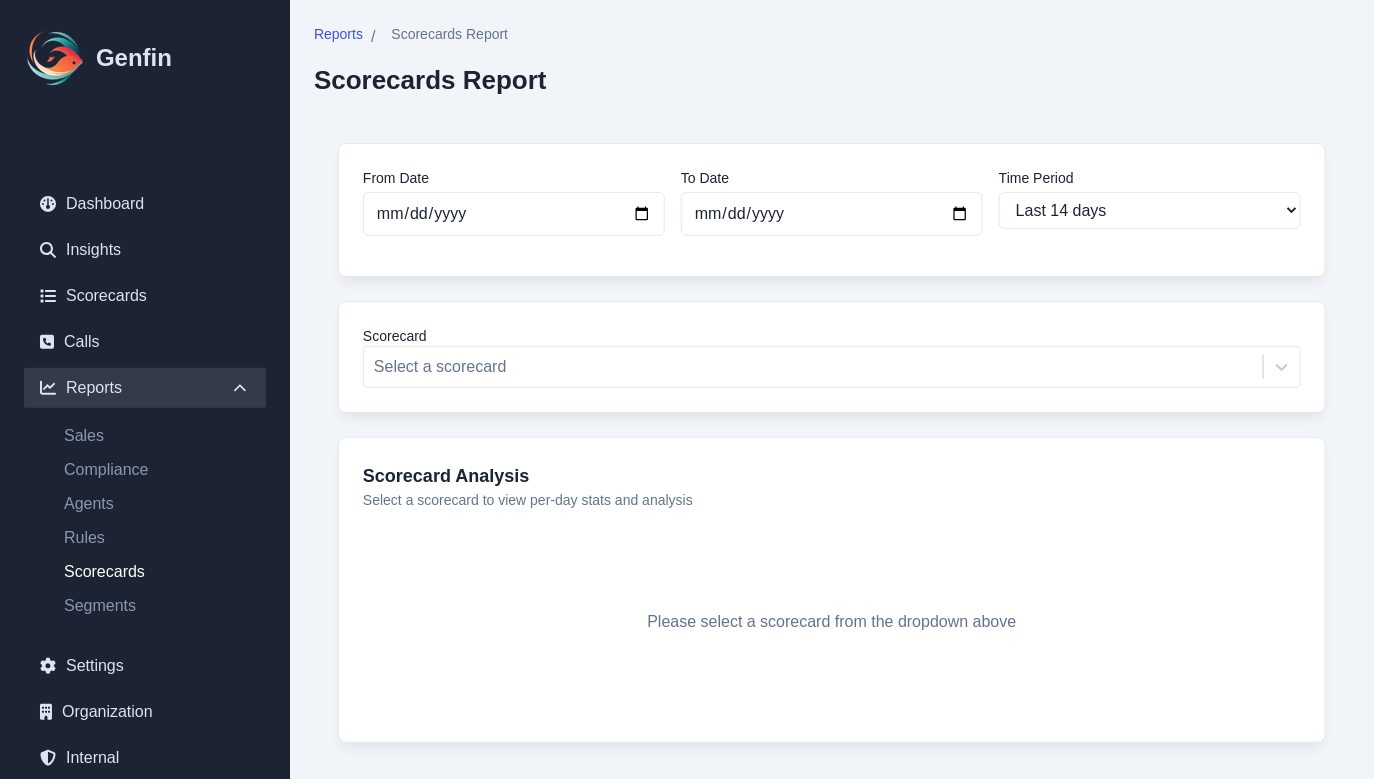 scroll, scrollTop: 42, scrollLeft: 0, axis: vertical 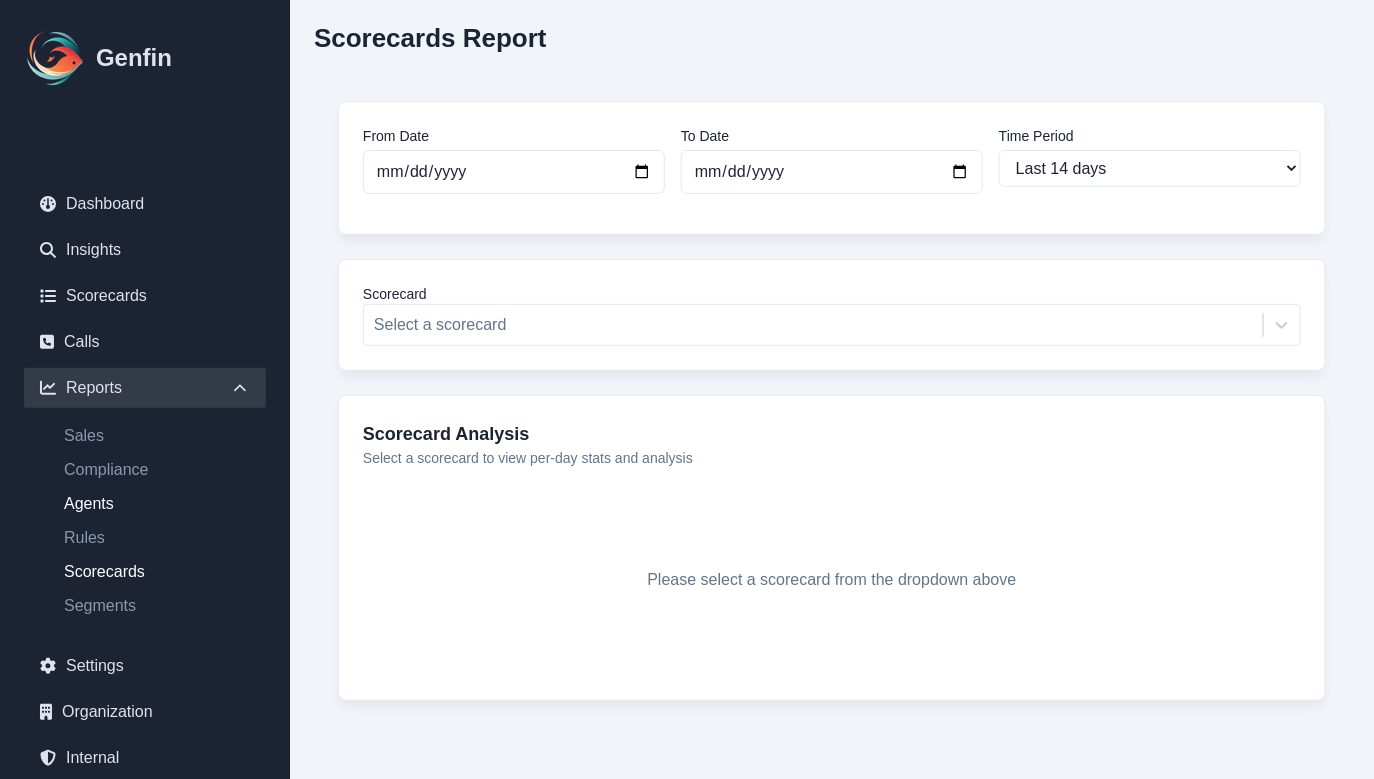 click on "Agents" at bounding box center [157, 504] 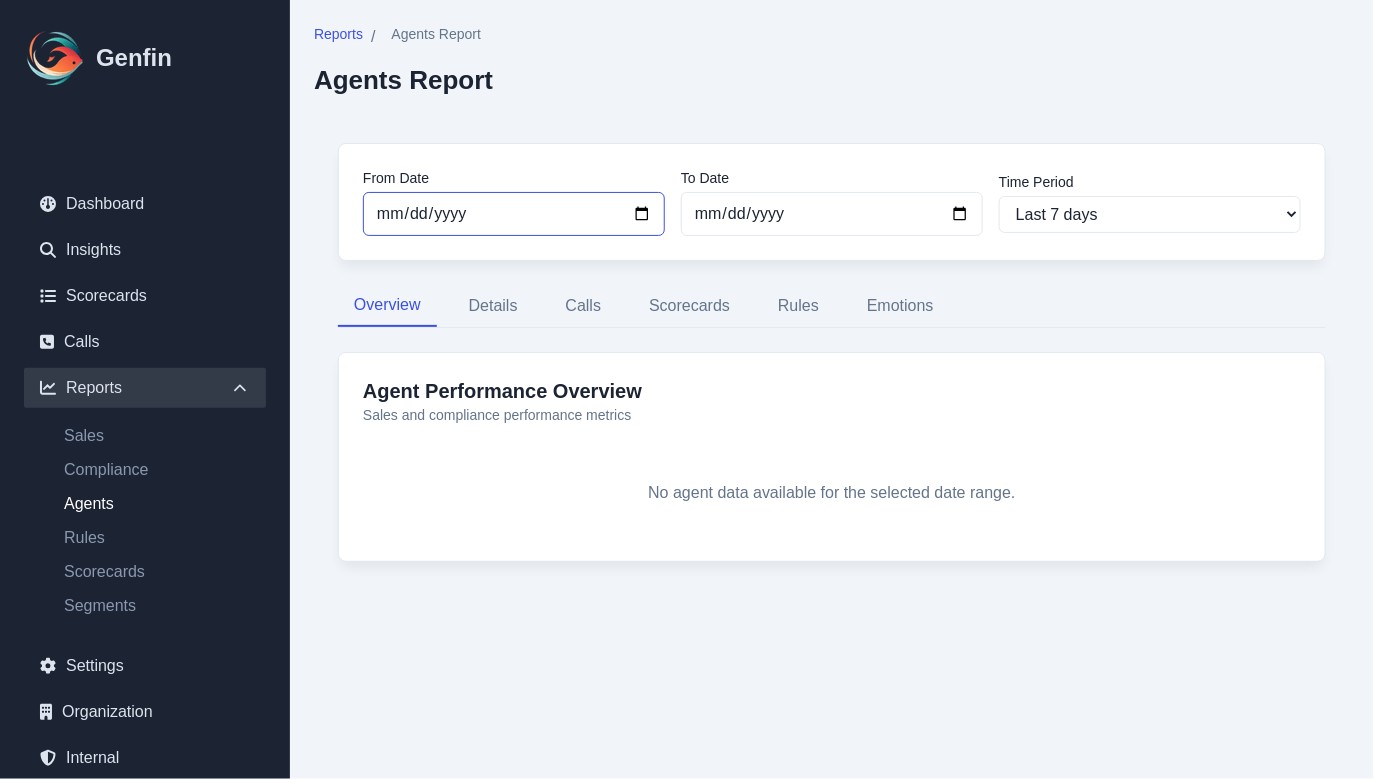 click on "[DATE]" at bounding box center (514, 214) 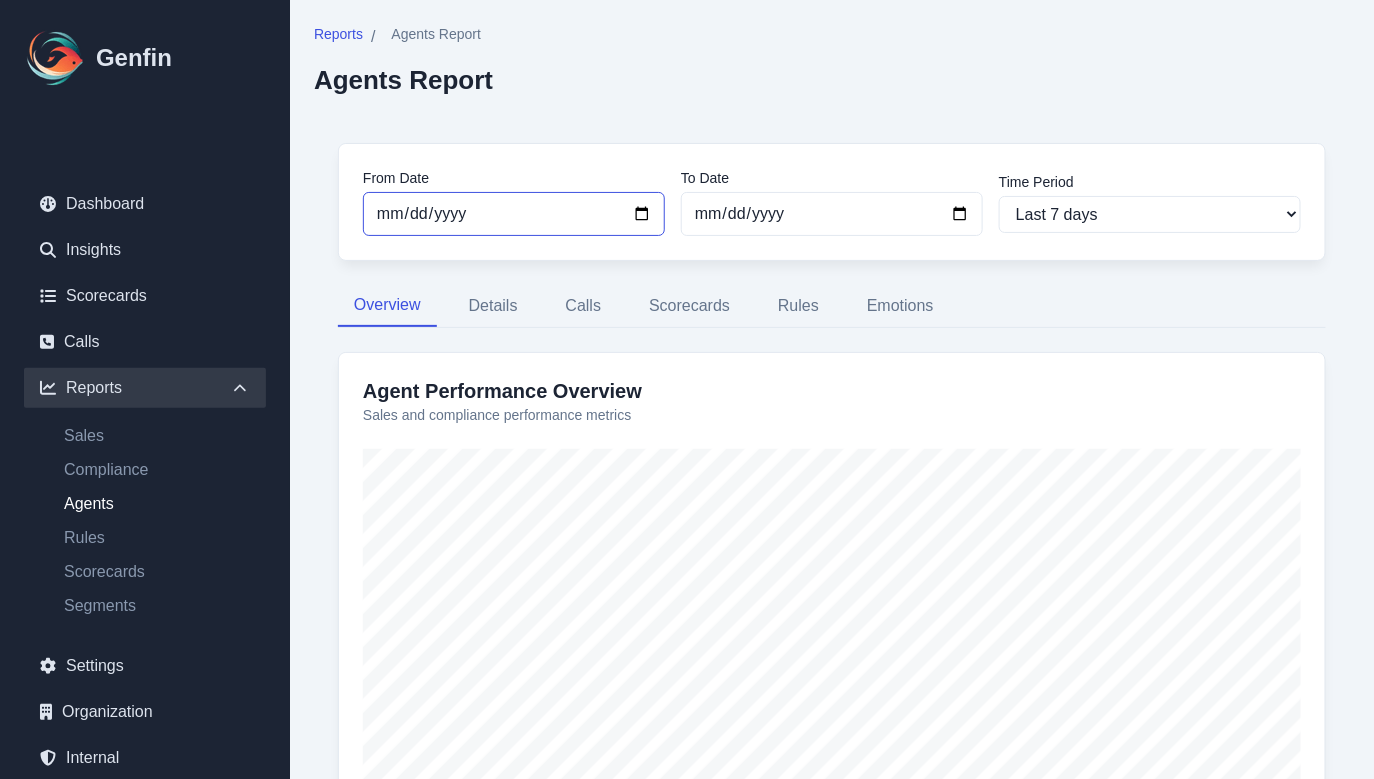 type on "2025-05-01" 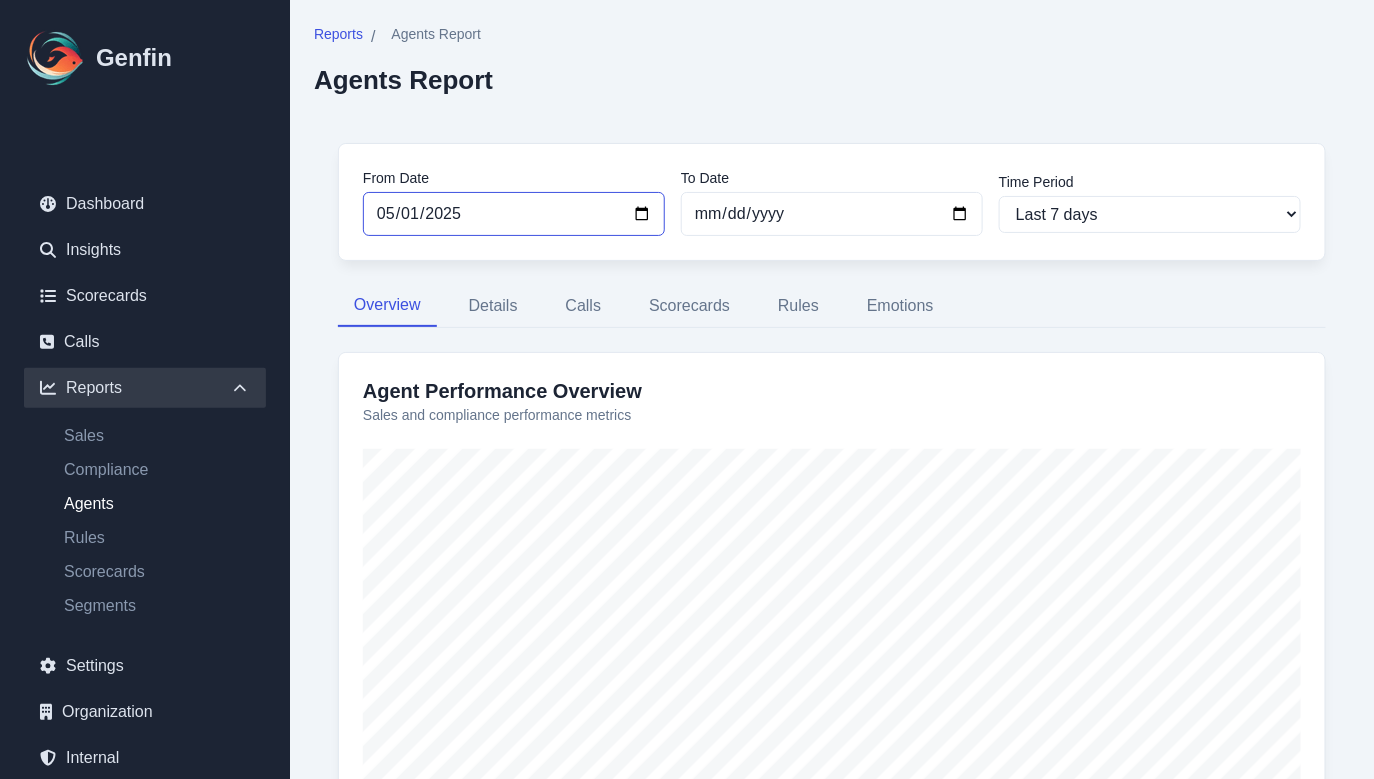 scroll, scrollTop: 165, scrollLeft: 0, axis: vertical 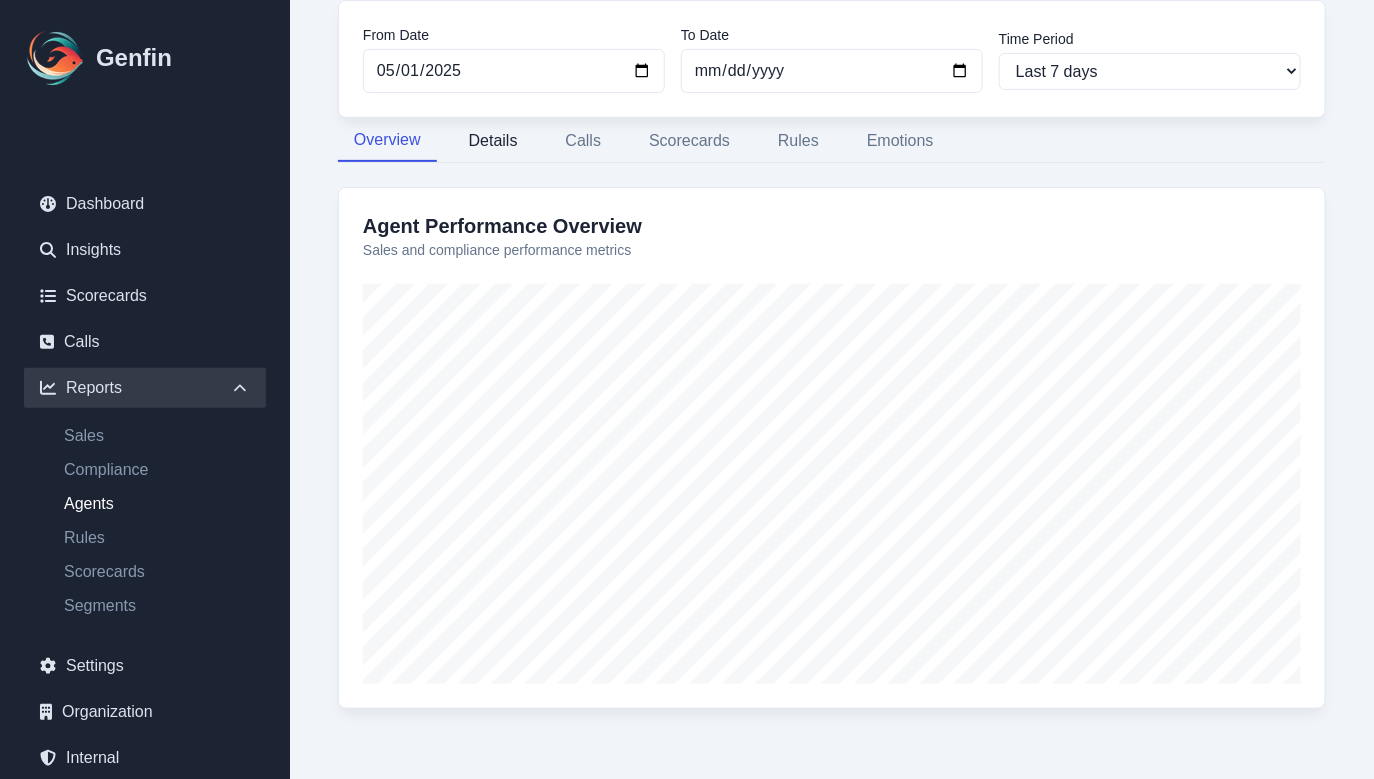 click on "Details" at bounding box center (493, 141) 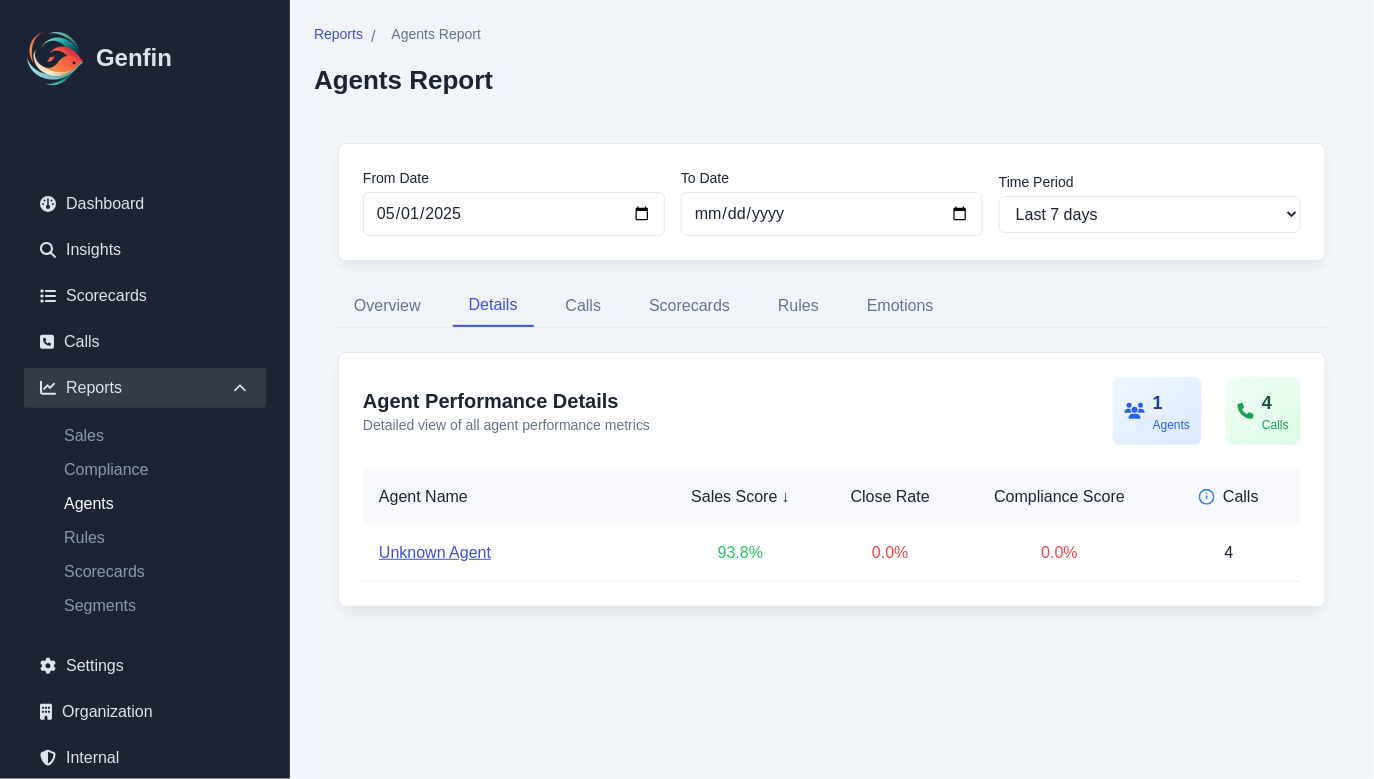 click on "Unknown Agent" at bounding box center [435, 553] 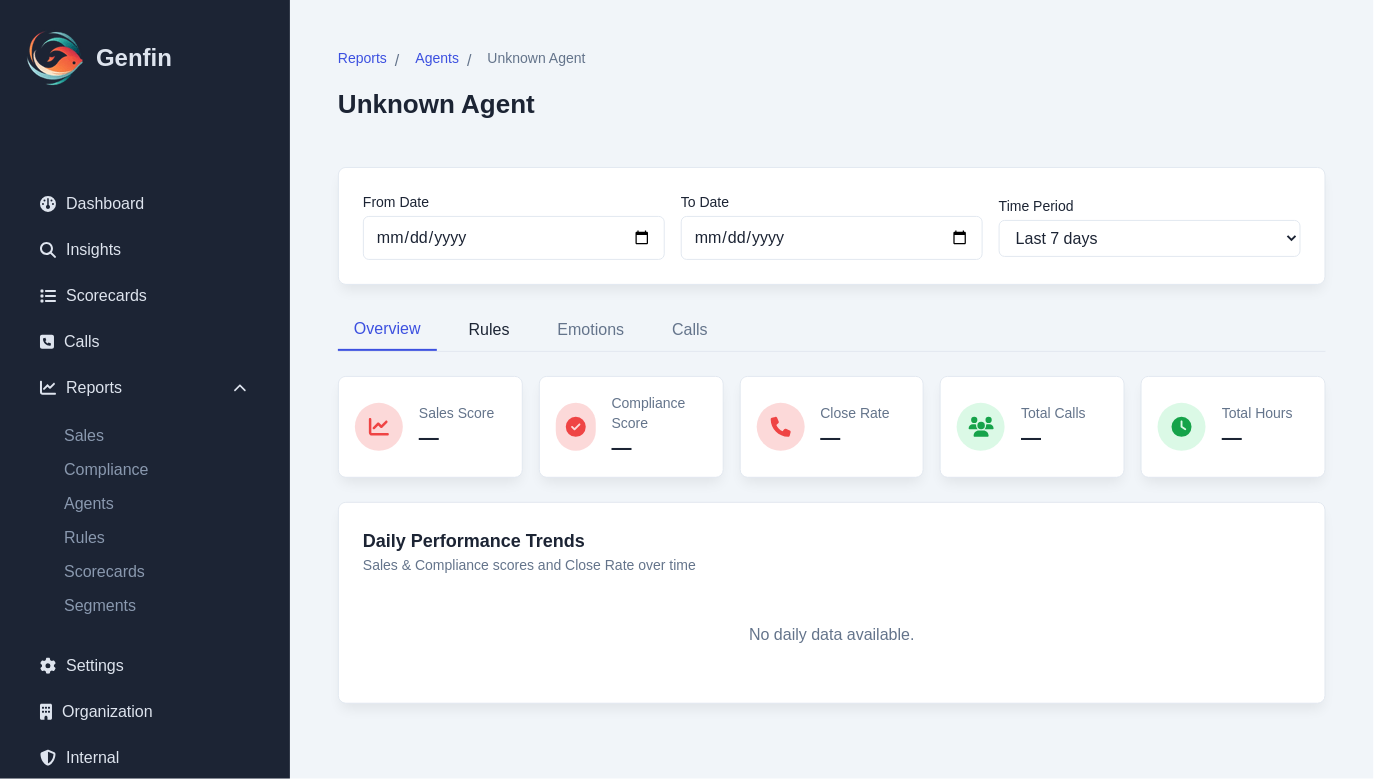click on "Rules" at bounding box center [489, 330] 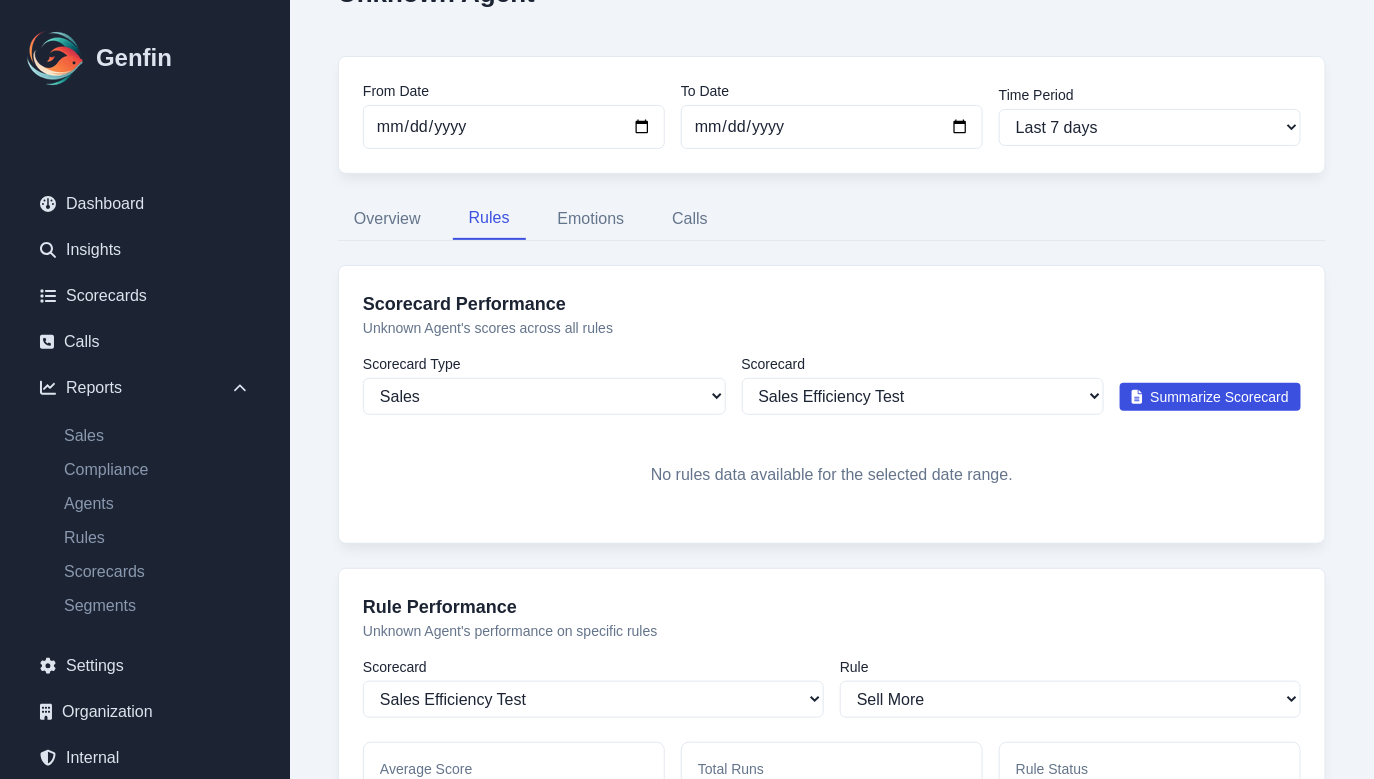 scroll, scrollTop: 0, scrollLeft: 0, axis: both 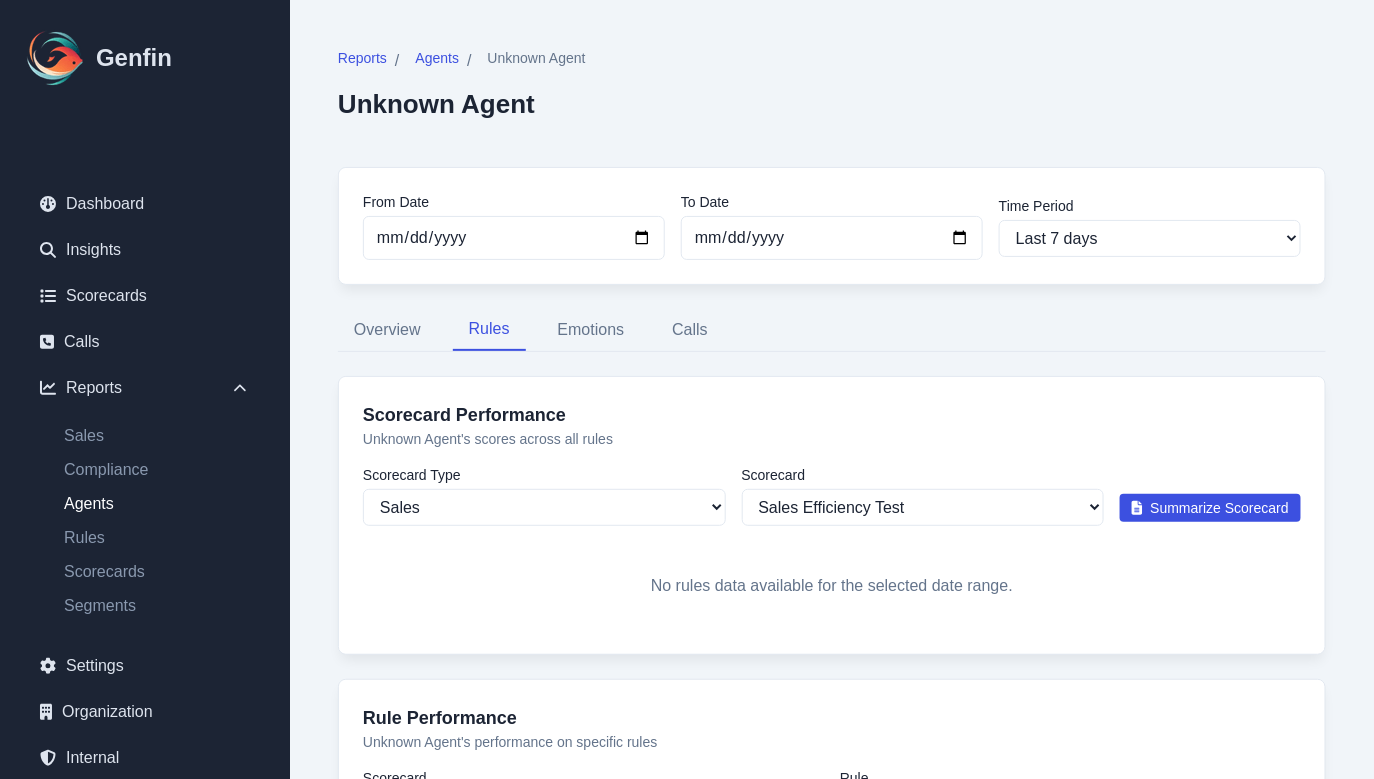 click on "Agents" at bounding box center [157, 504] 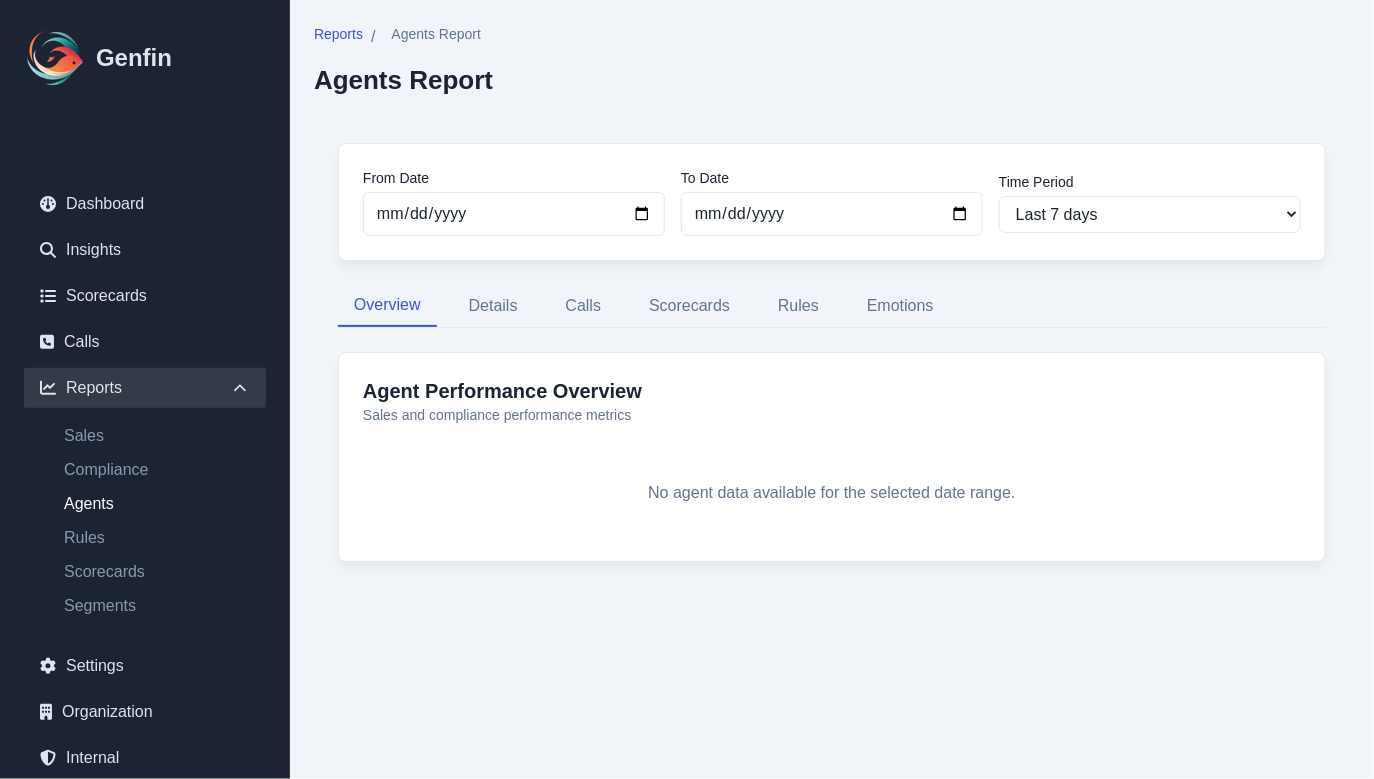 click on "Agents" at bounding box center [157, 504] 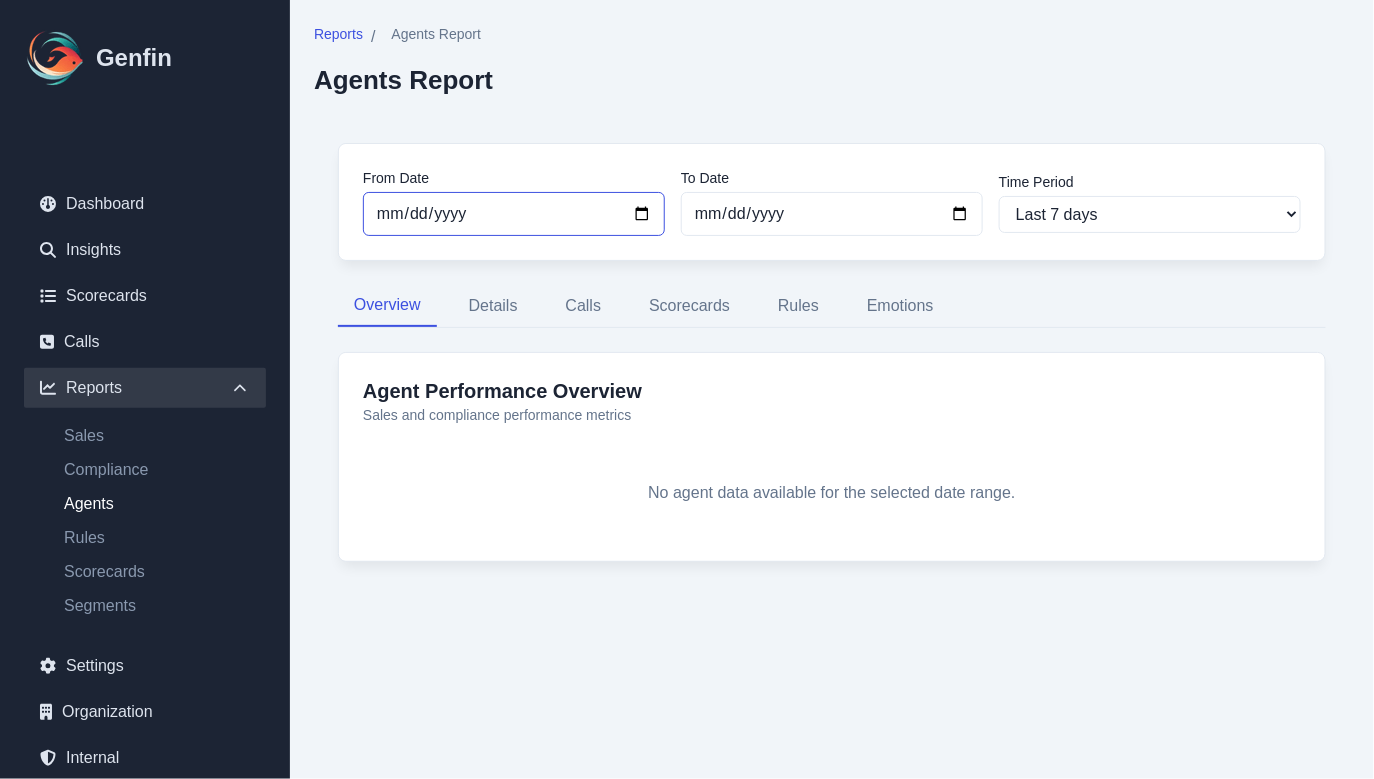 click on "[DATE]" at bounding box center (514, 214) 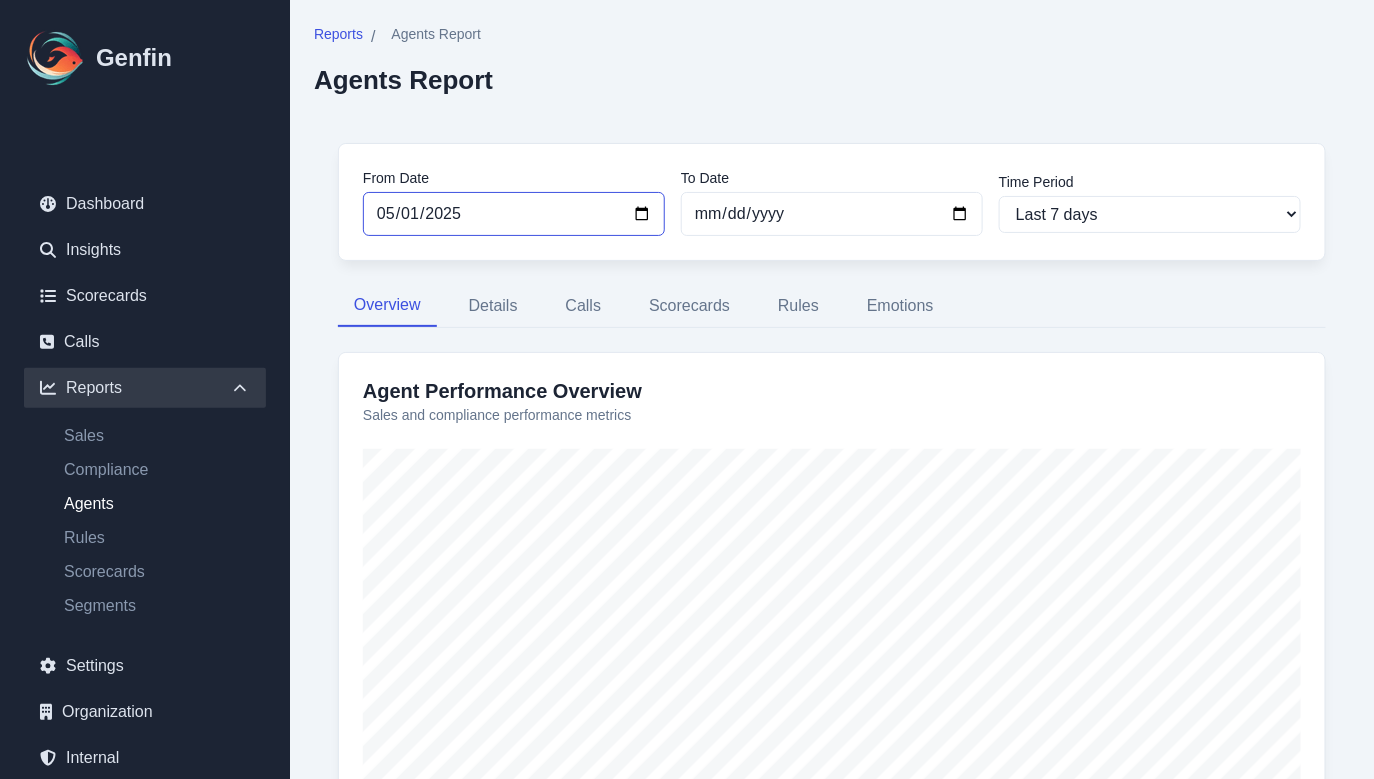 type on "2025-05-01" 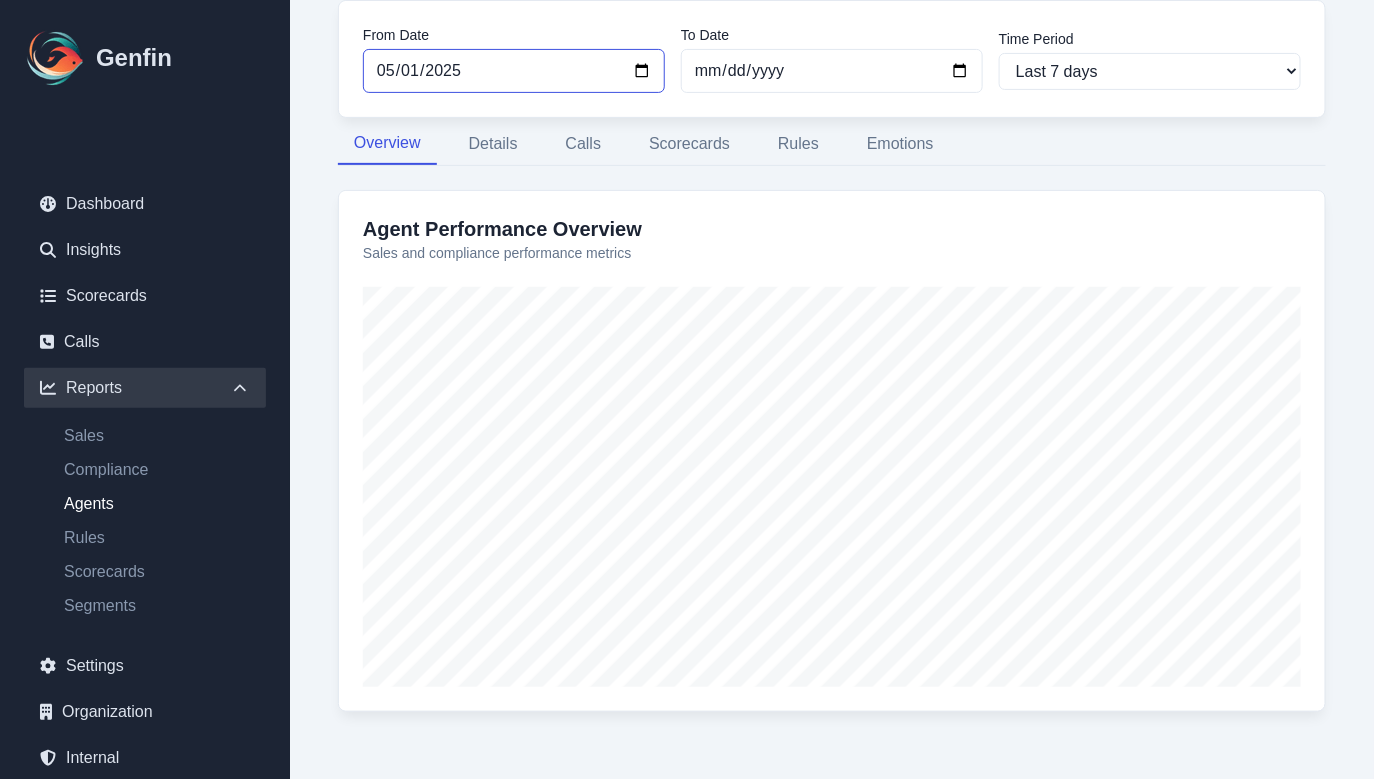 scroll, scrollTop: 165, scrollLeft: 0, axis: vertical 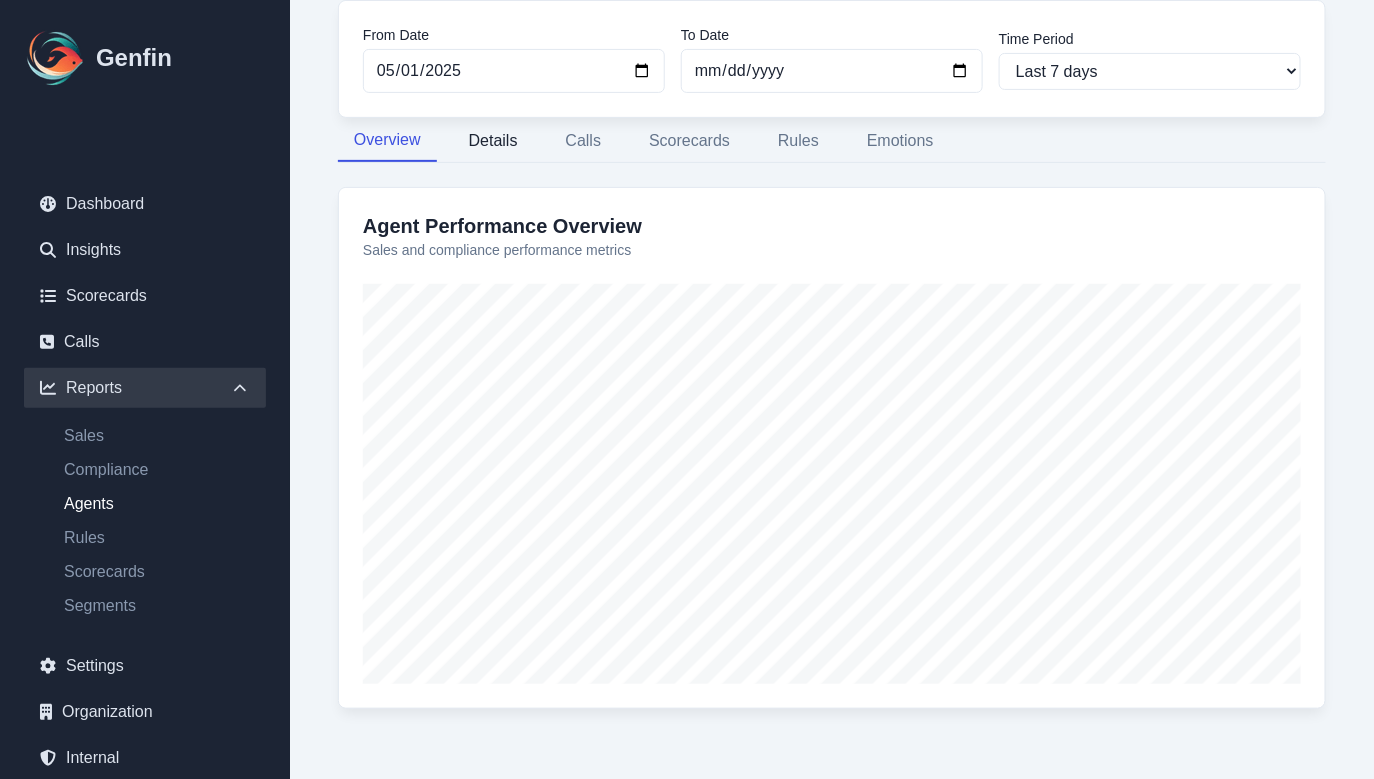click on "Details" at bounding box center (493, 141) 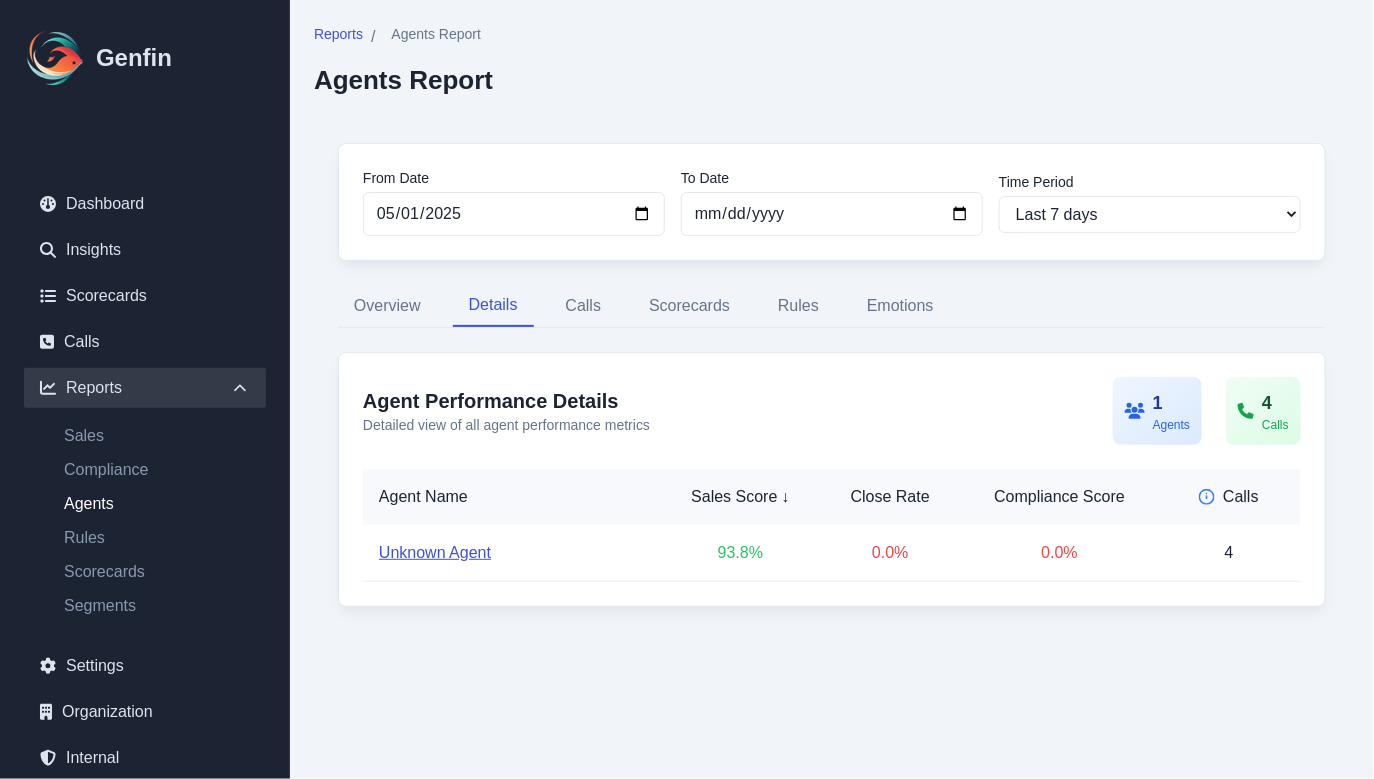 scroll, scrollTop: 102, scrollLeft: 0, axis: vertical 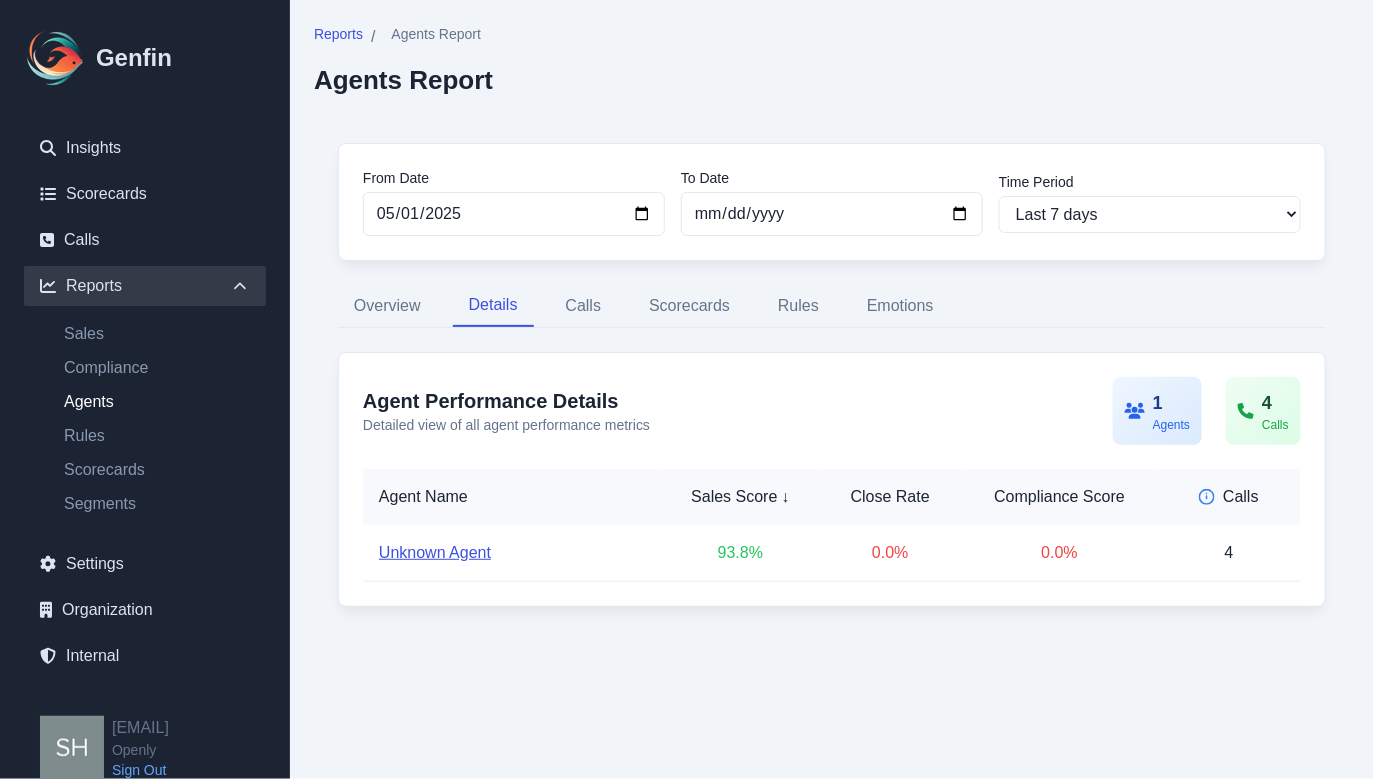 click on "Sign Out" at bounding box center [140, 770] 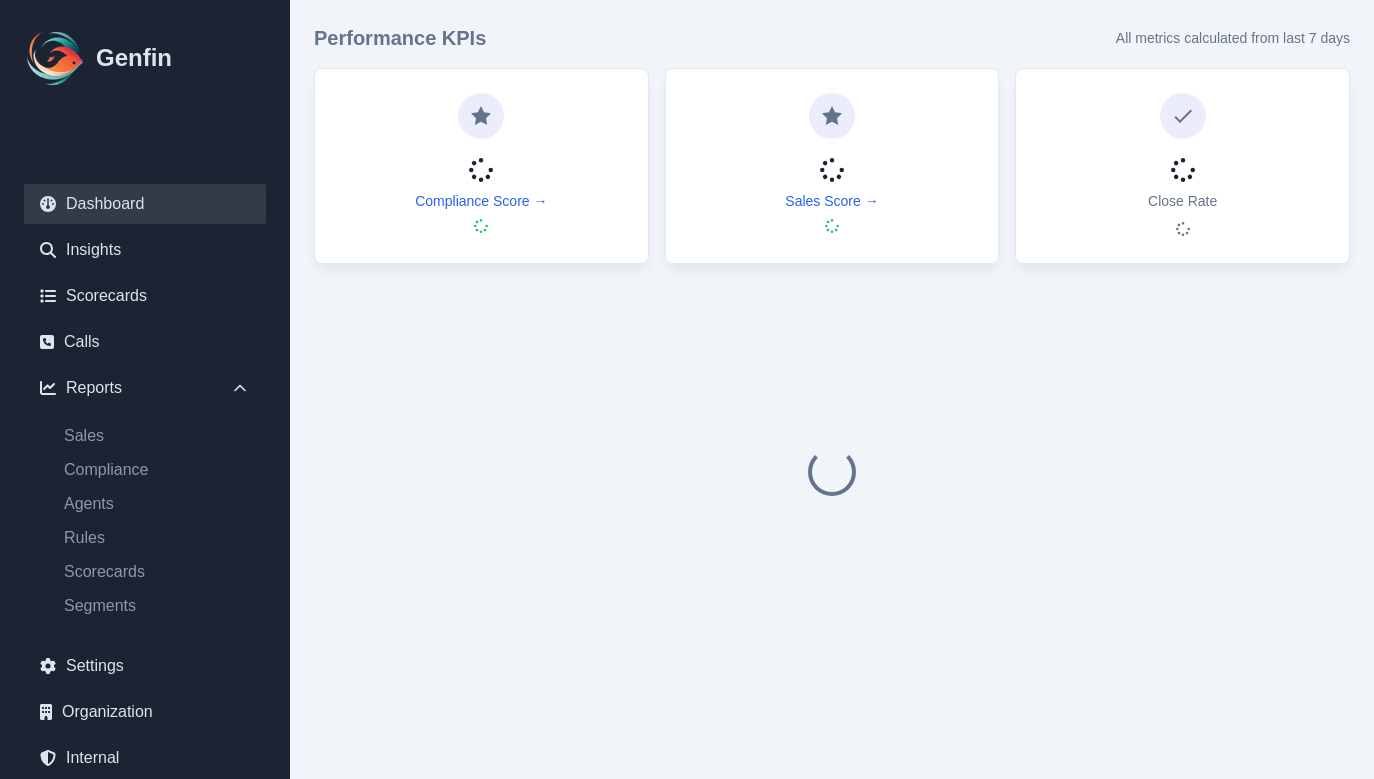 scroll, scrollTop: 0, scrollLeft: 0, axis: both 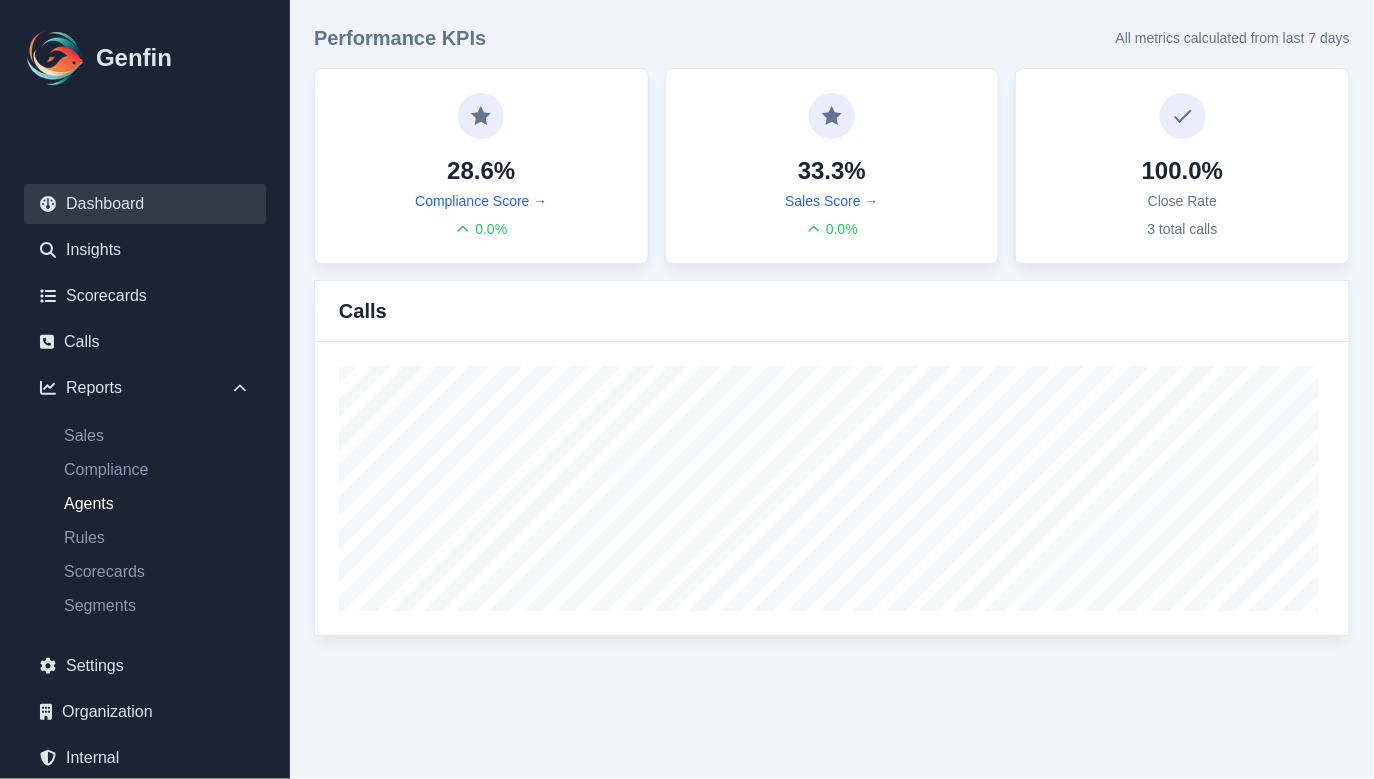 click on "Agents" at bounding box center [157, 504] 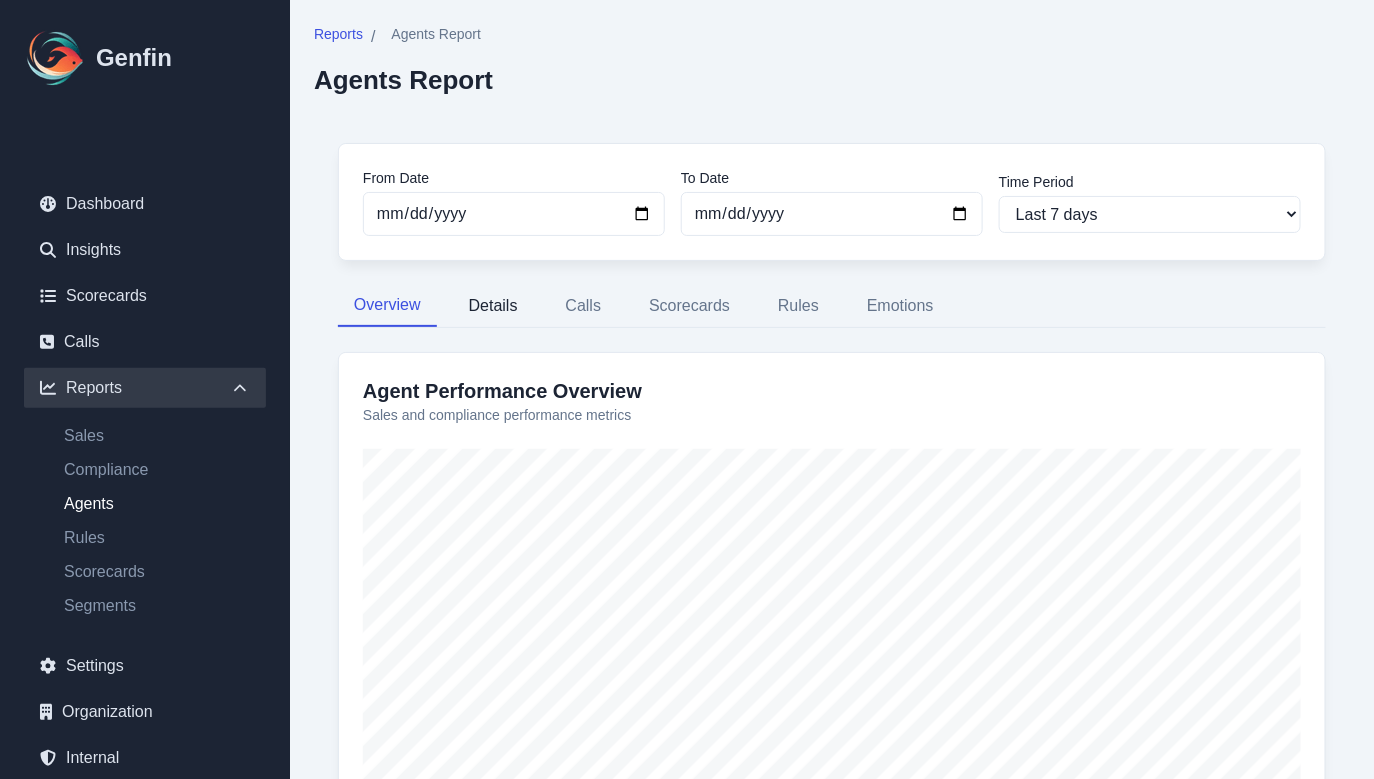click on "Details" at bounding box center [493, 306] 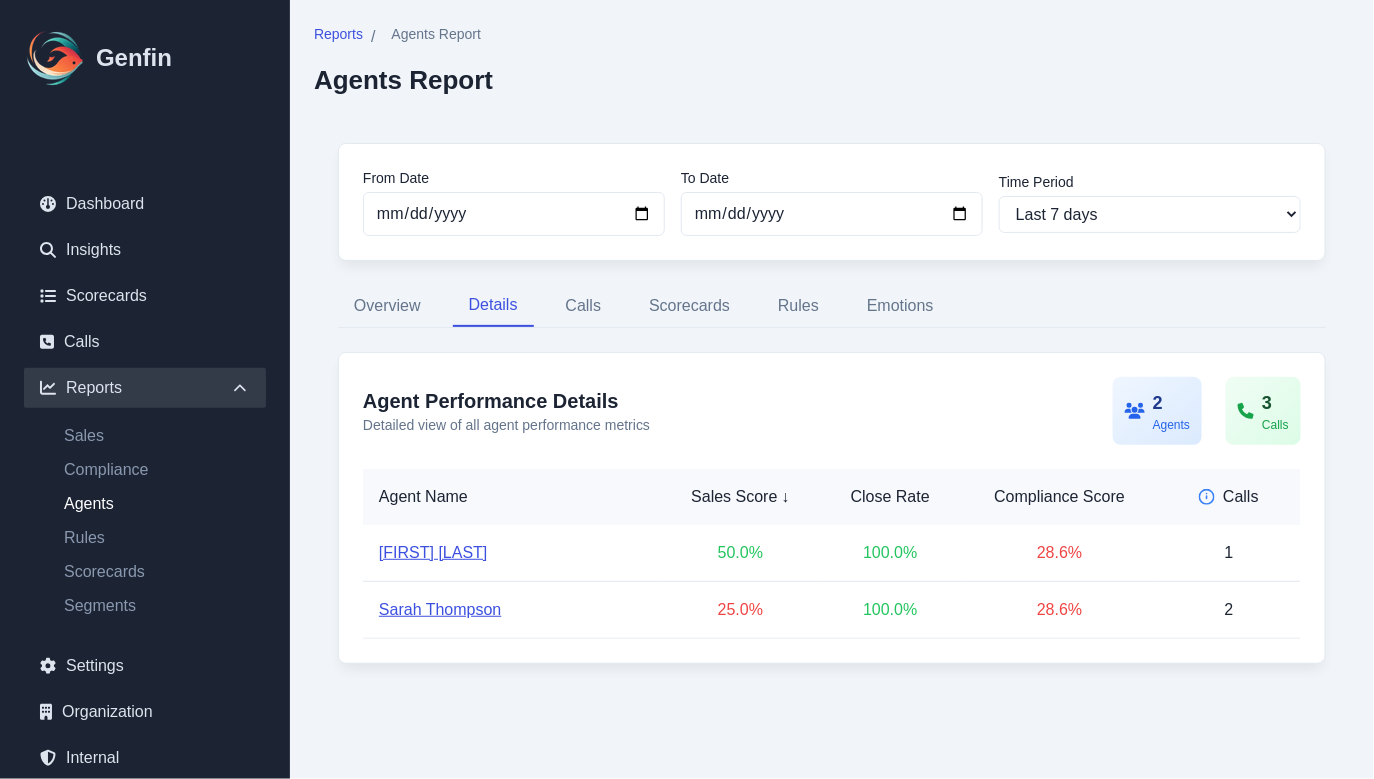 click on "[FIRST] [LAST]" at bounding box center (433, 553) 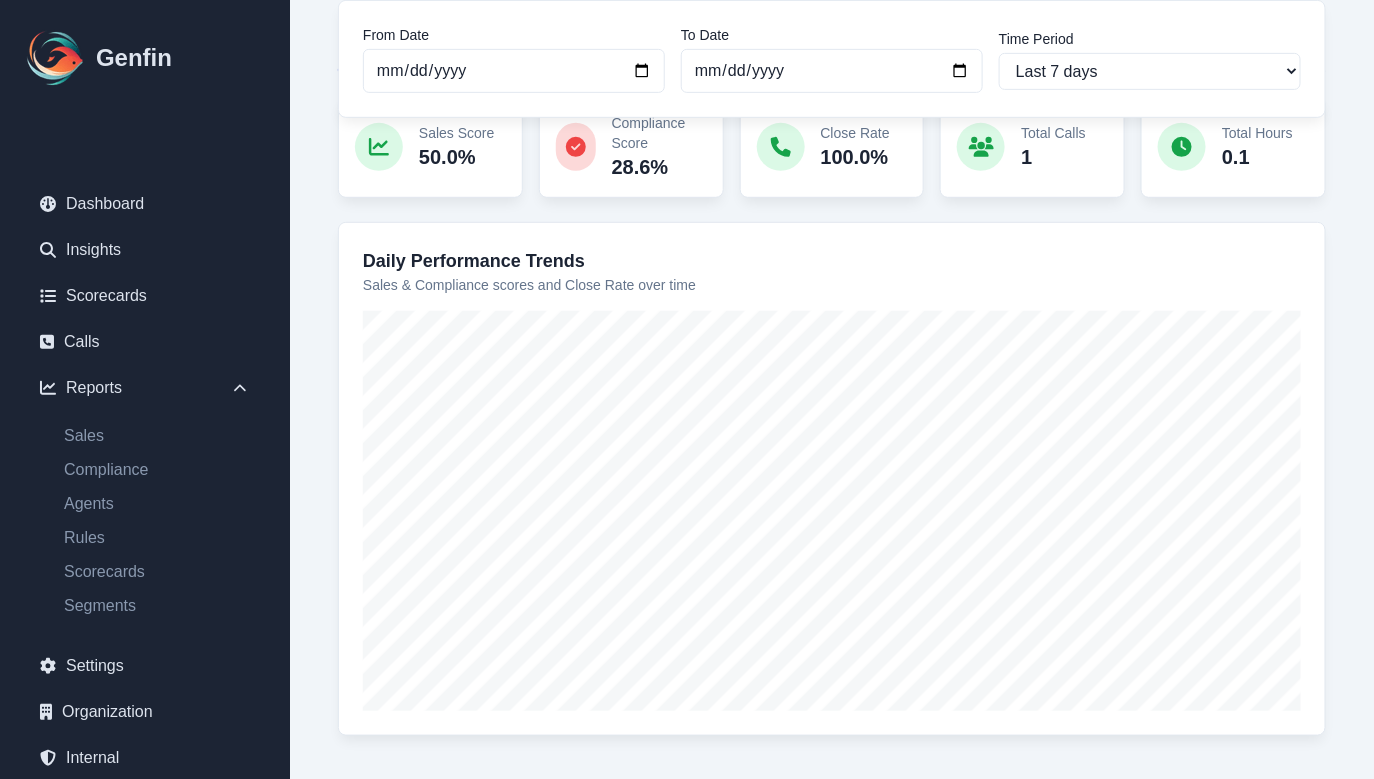 scroll, scrollTop: 0, scrollLeft: 0, axis: both 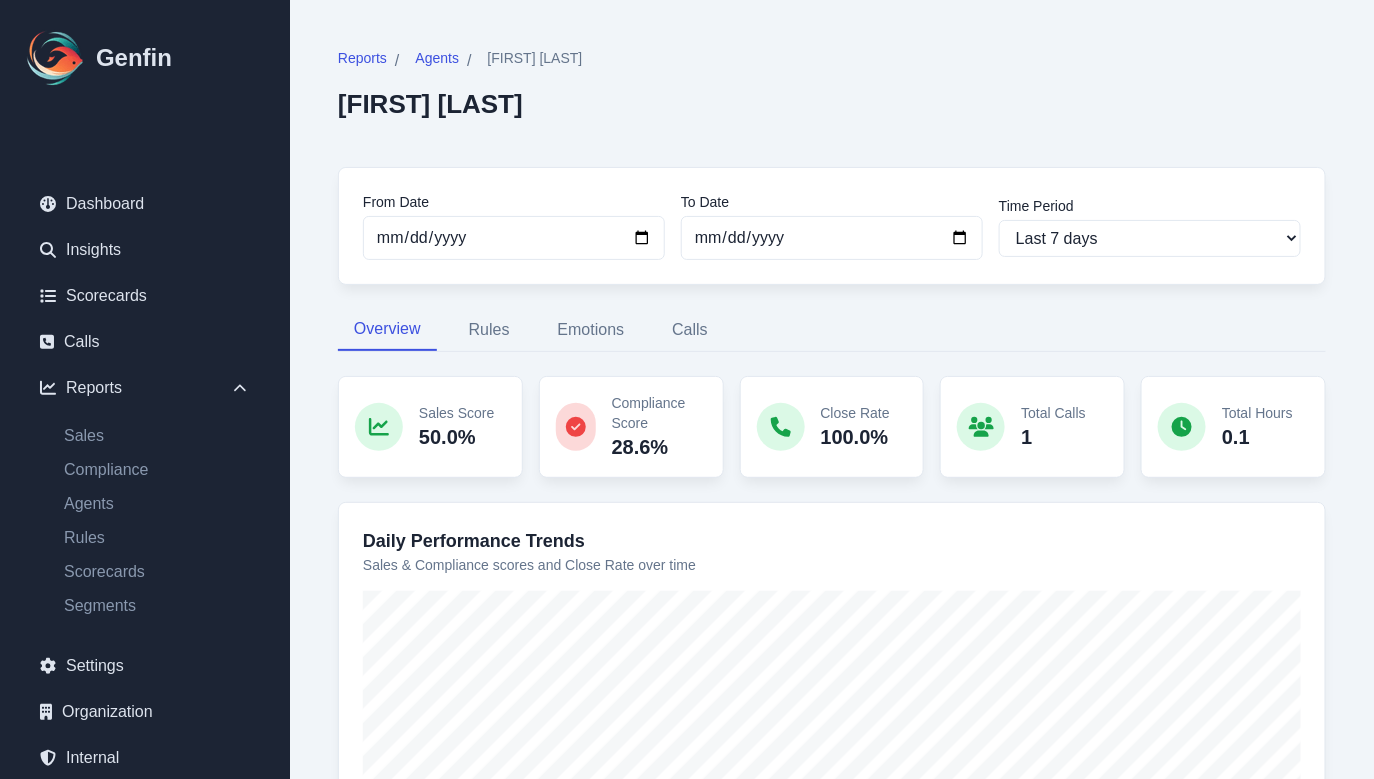 click on "[FIRST] [LAST] – Agent Report – Genfin" at bounding box center (832, 95) 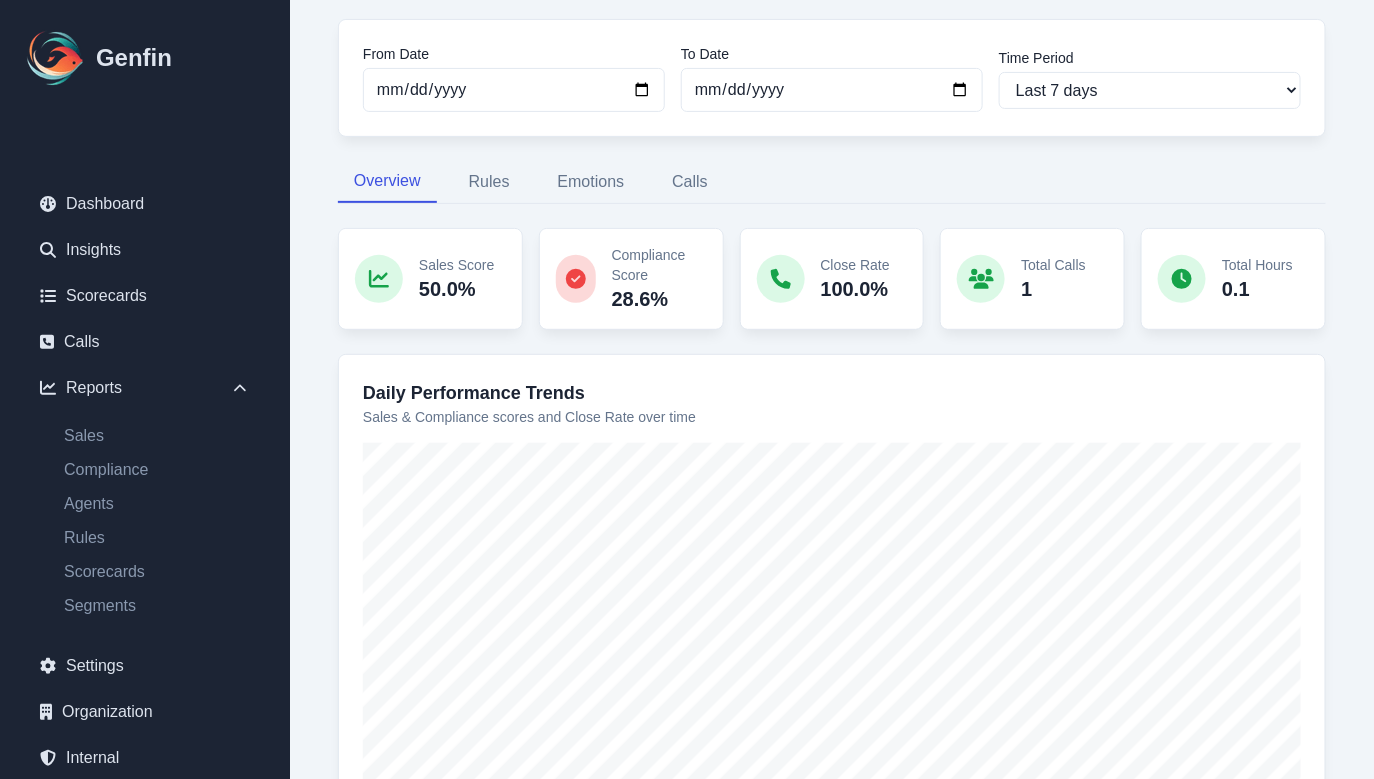 scroll, scrollTop: 168, scrollLeft: 0, axis: vertical 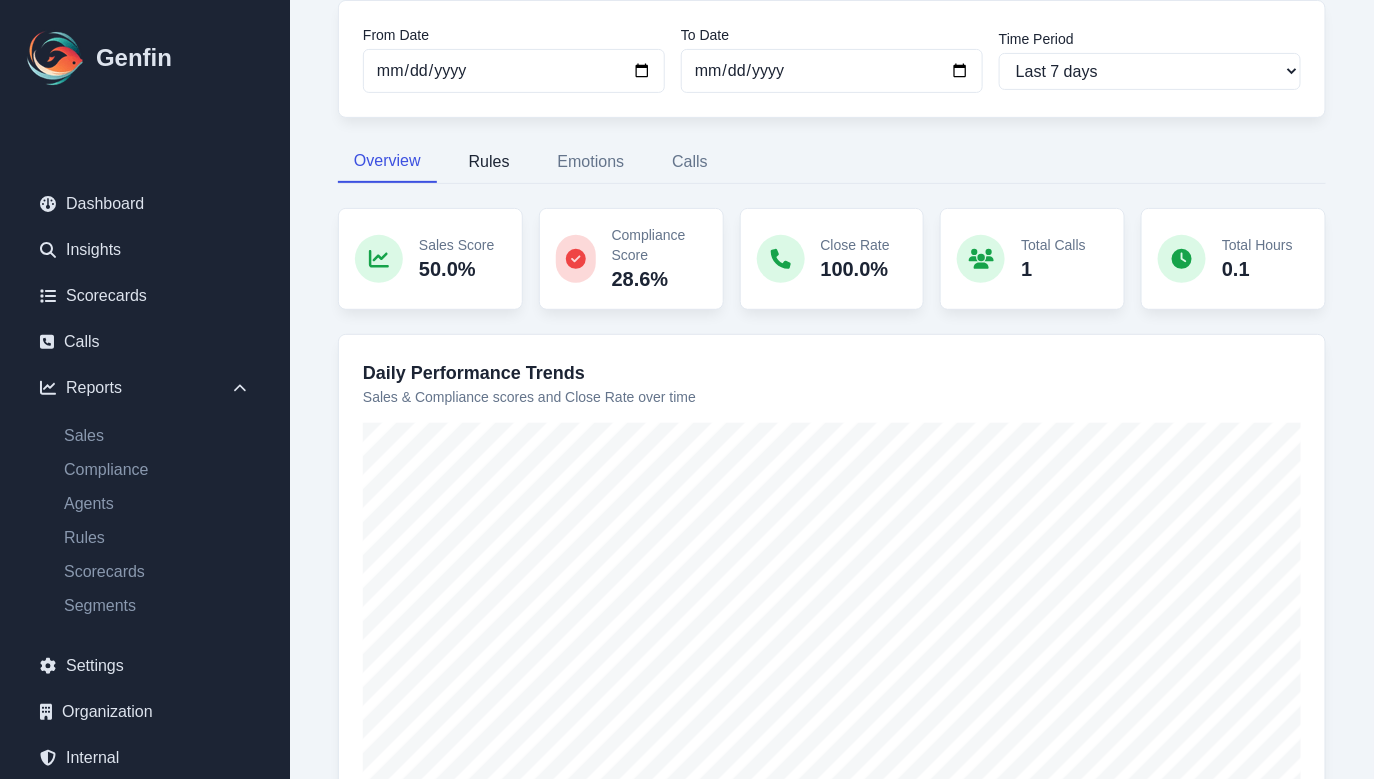 click on "Rules" at bounding box center (489, 162) 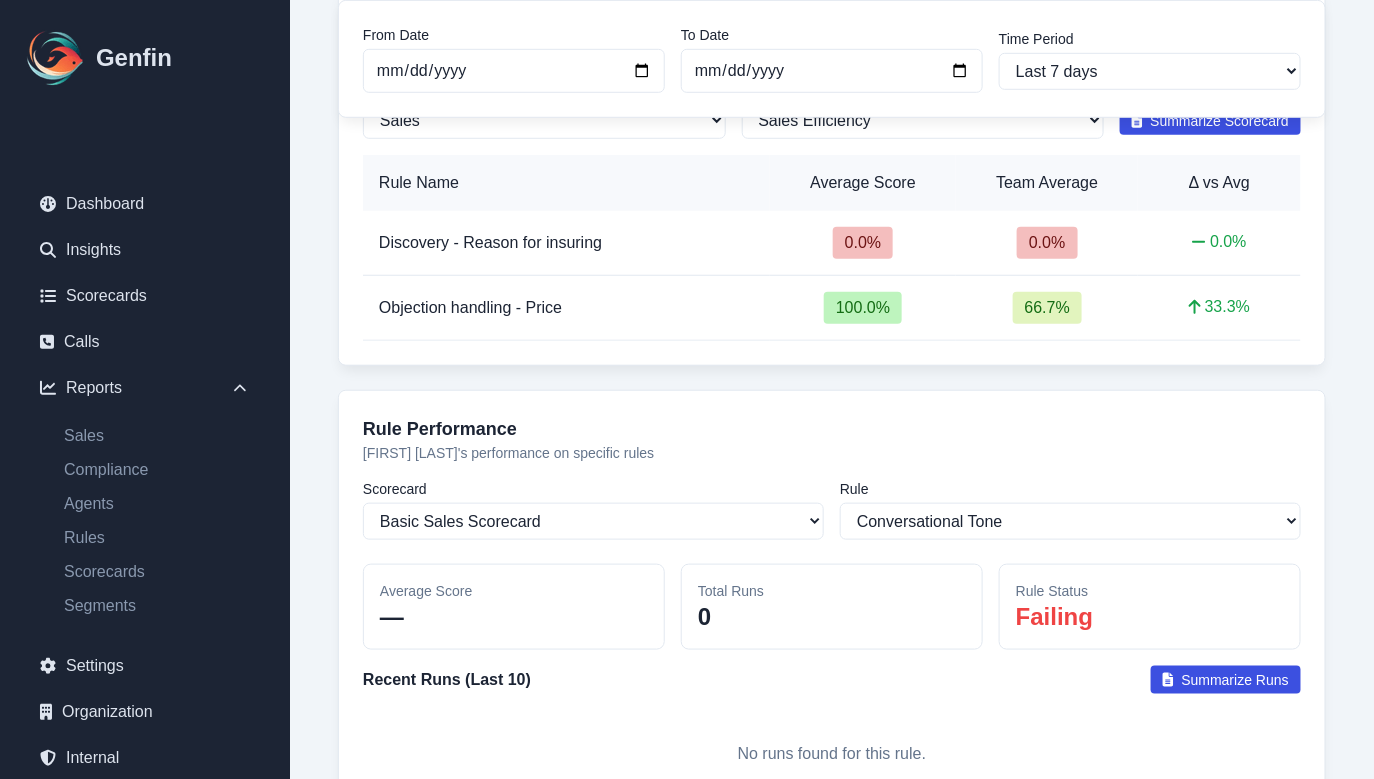 scroll, scrollTop: 344, scrollLeft: 0, axis: vertical 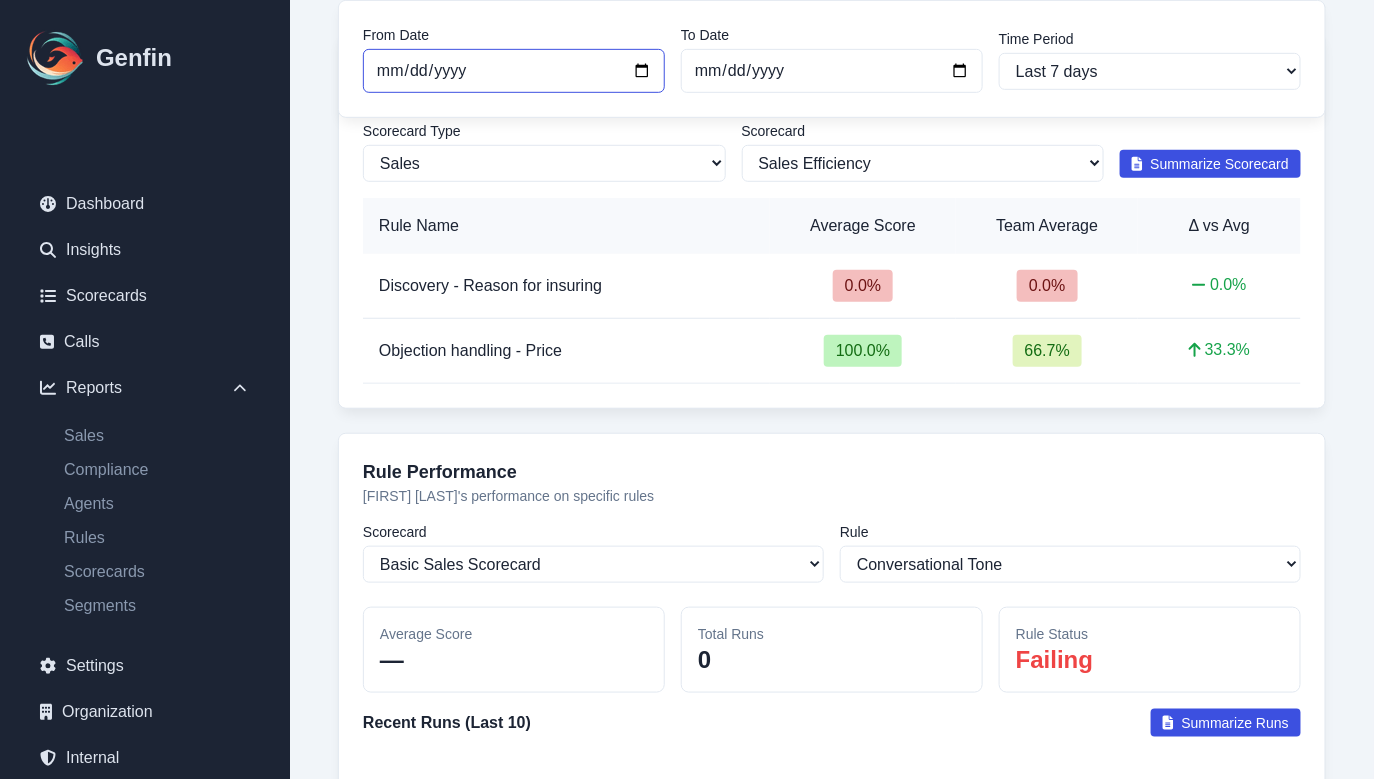 click on "[DATE]" at bounding box center [514, 71] 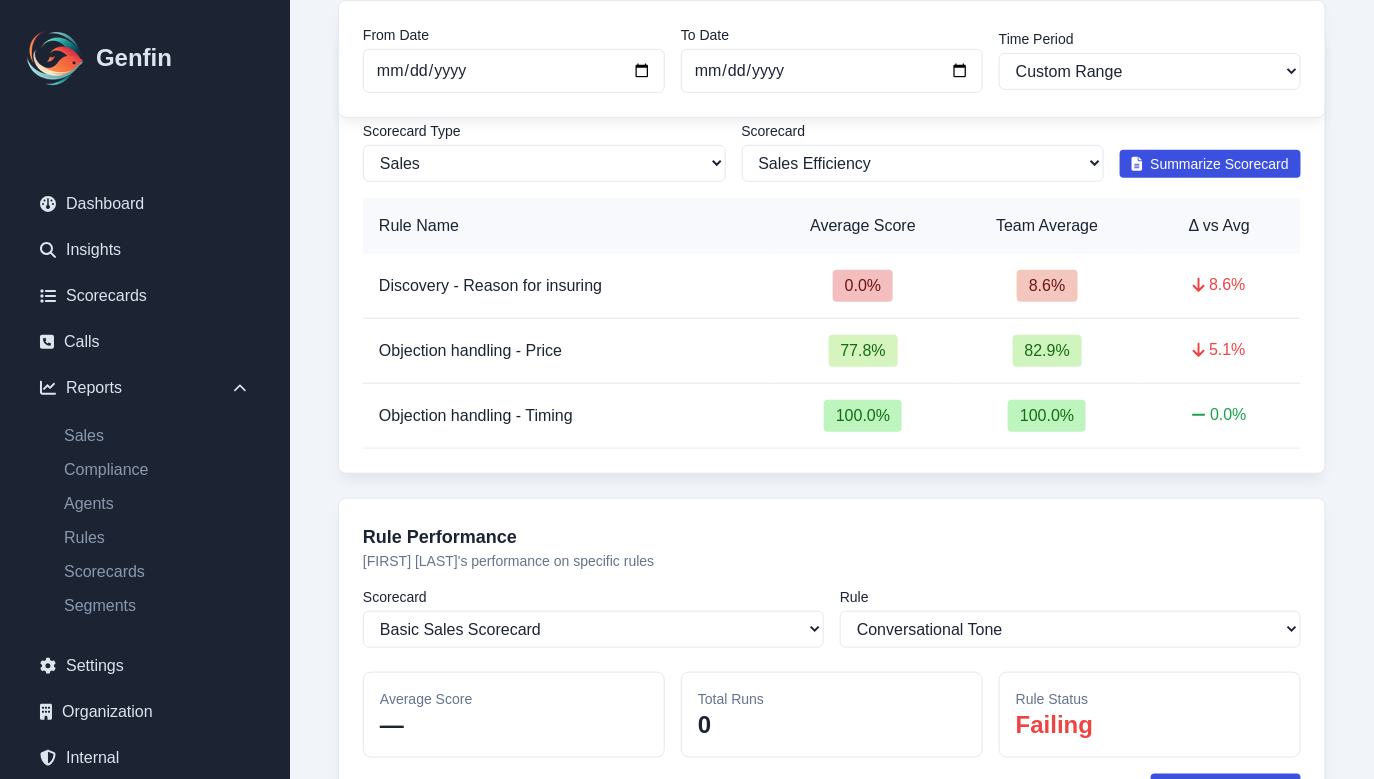 type on "[DATE]" 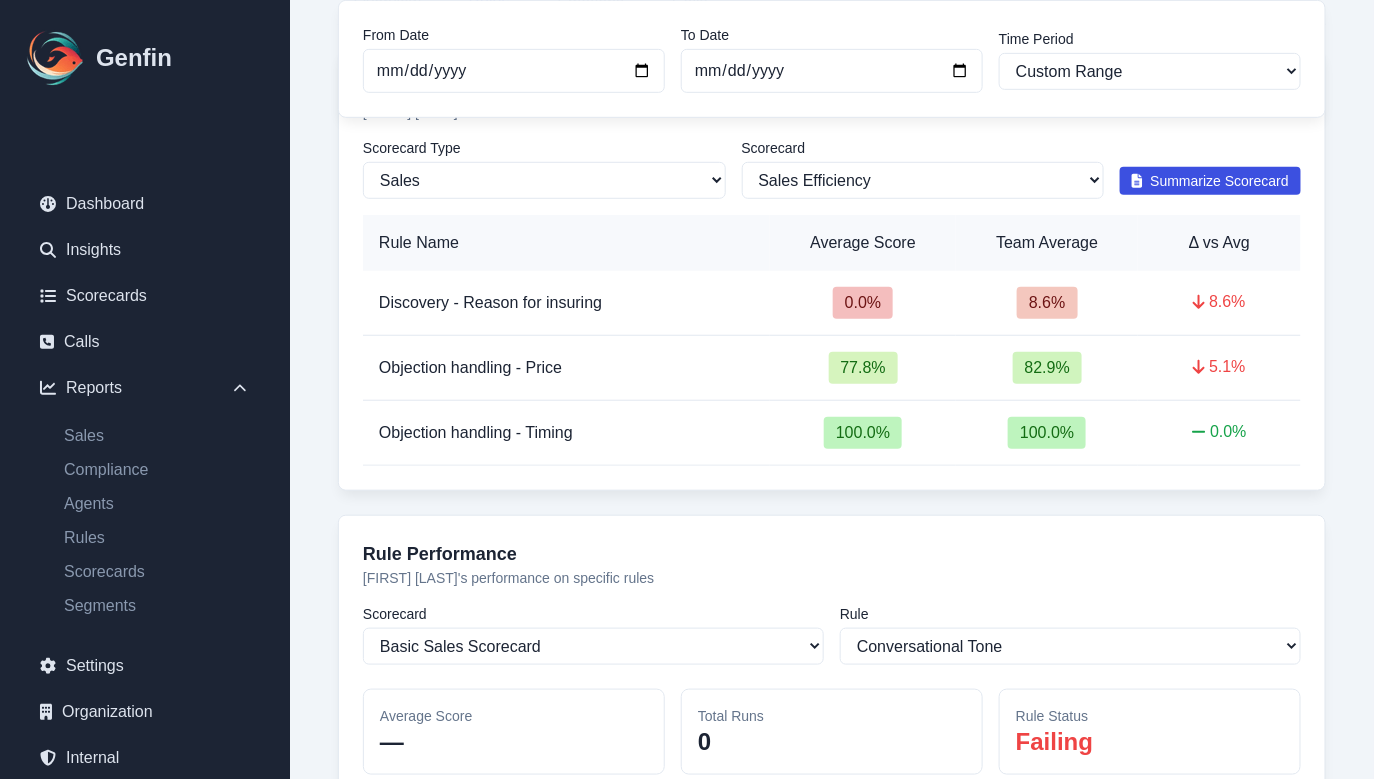 scroll, scrollTop: 322, scrollLeft: 0, axis: vertical 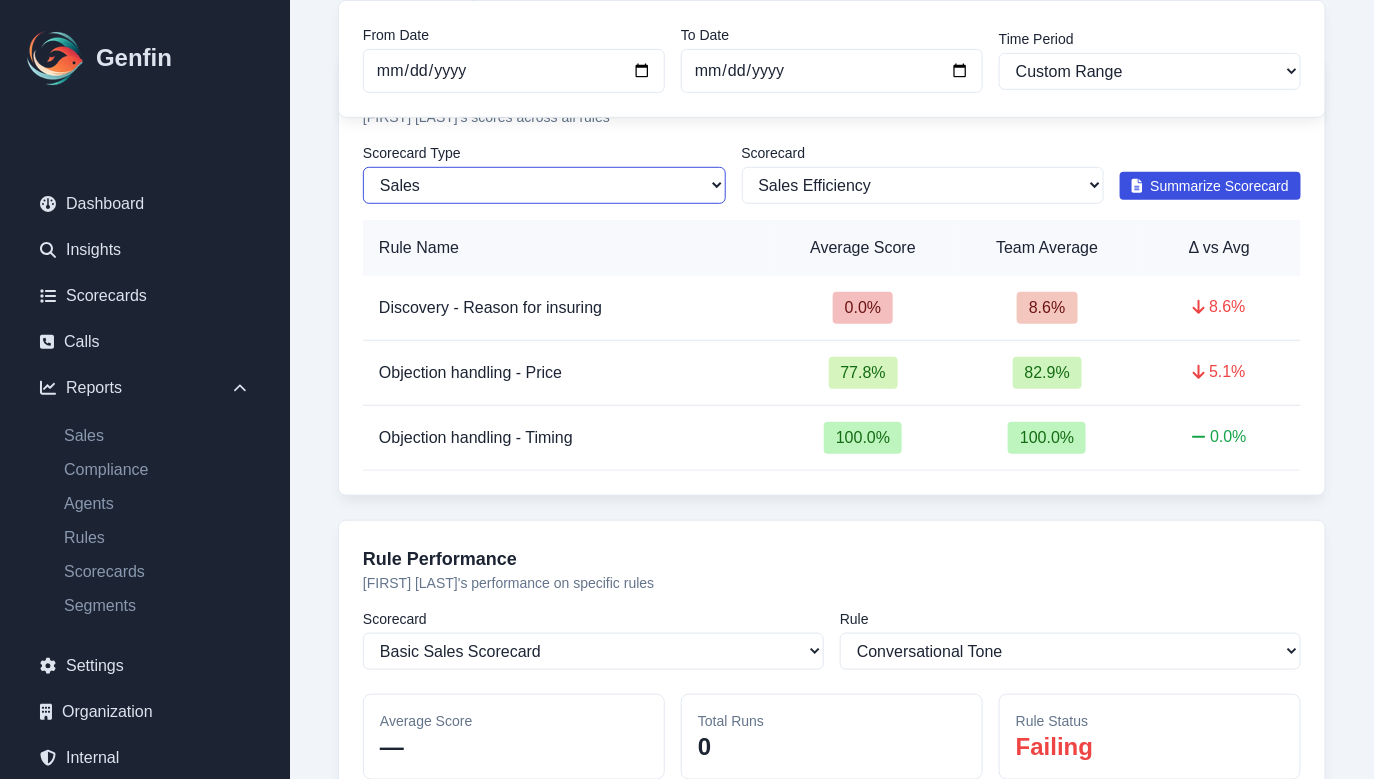 click on "Sales Compliance" at bounding box center [544, 185] 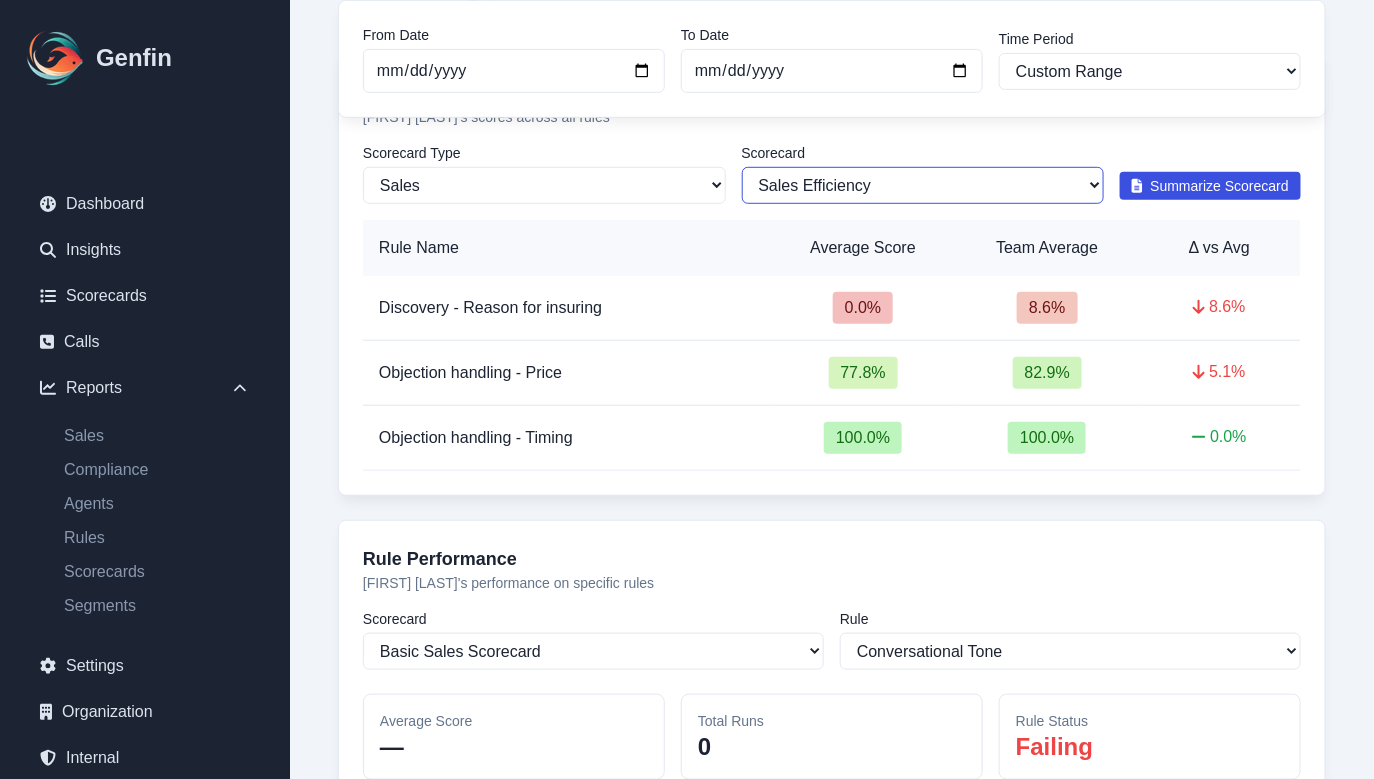 click on "All Scorecards Sales Efficiency" at bounding box center (923, 185) 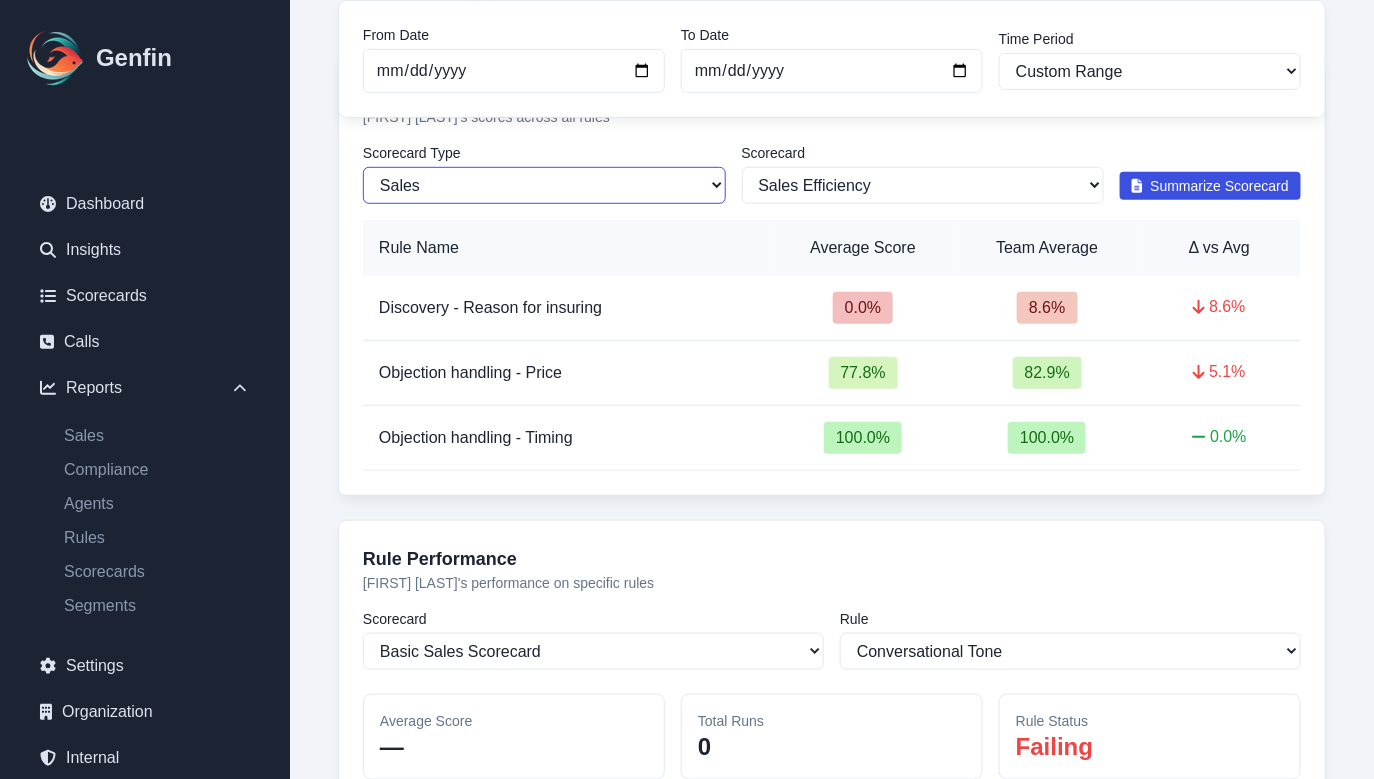 click on "Sales Compliance" at bounding box center [544, 185] 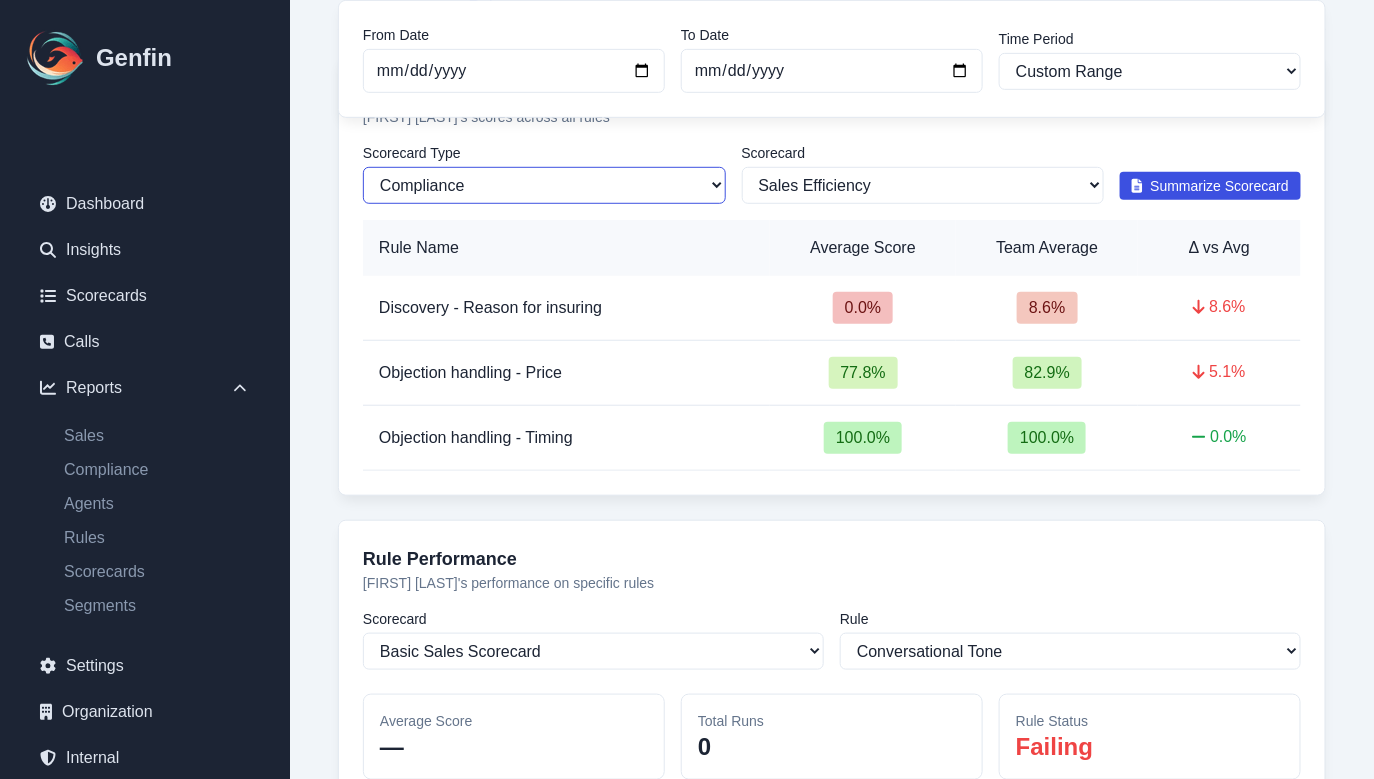 select on "68" 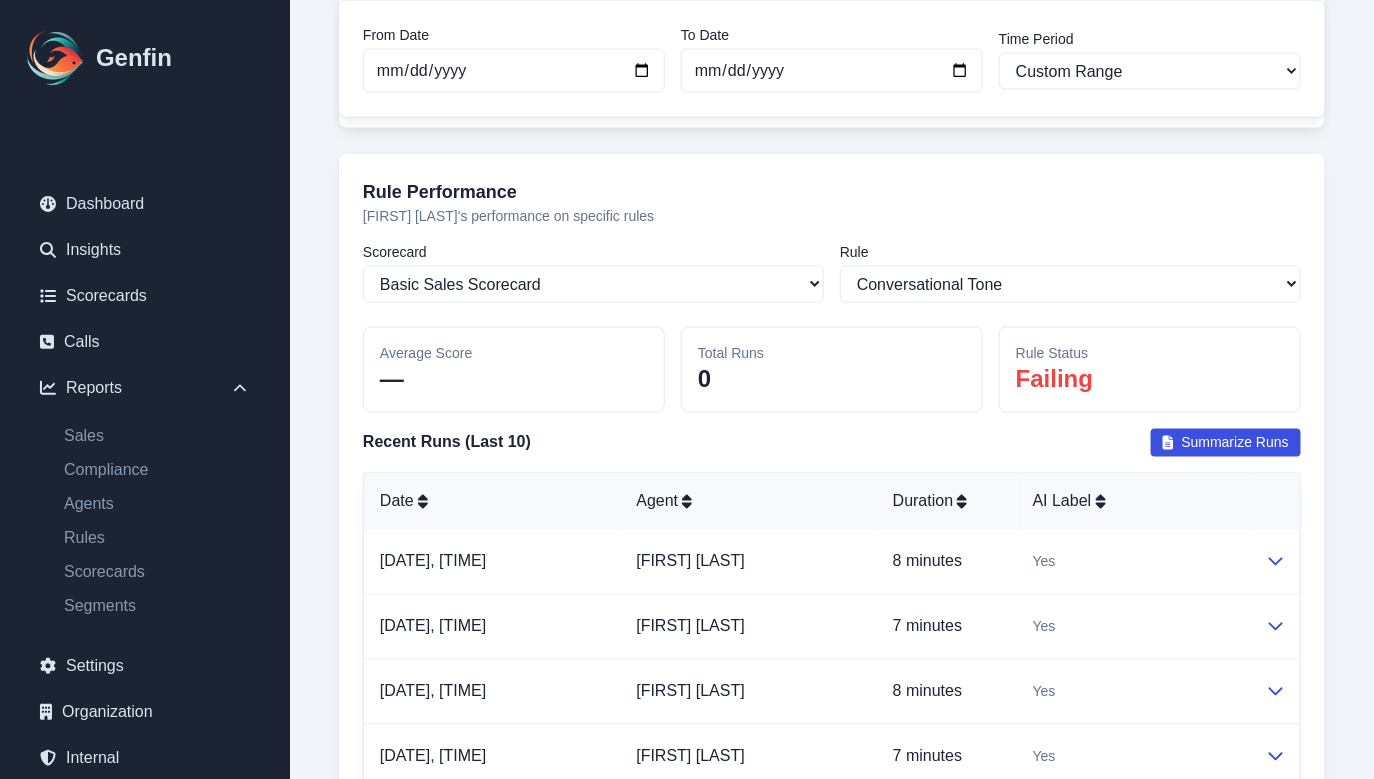 scroll, scrollTop: 961, scrollLeft: 0, axis: vertical 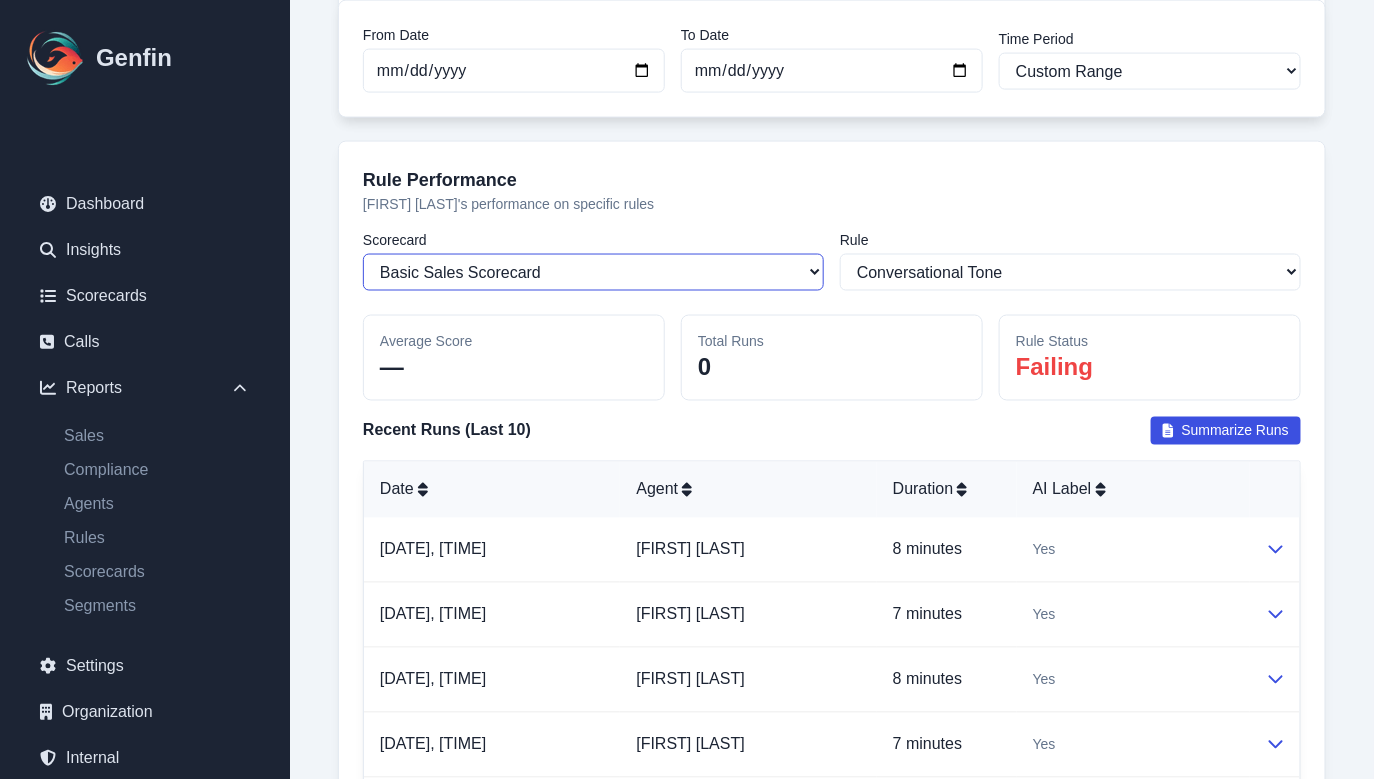 click on "Select a scorecard Basic Sales Scorecard Insights Compliance Sales Efficiency Tier 0 alerts Explore" at bounding box center [593, 272] 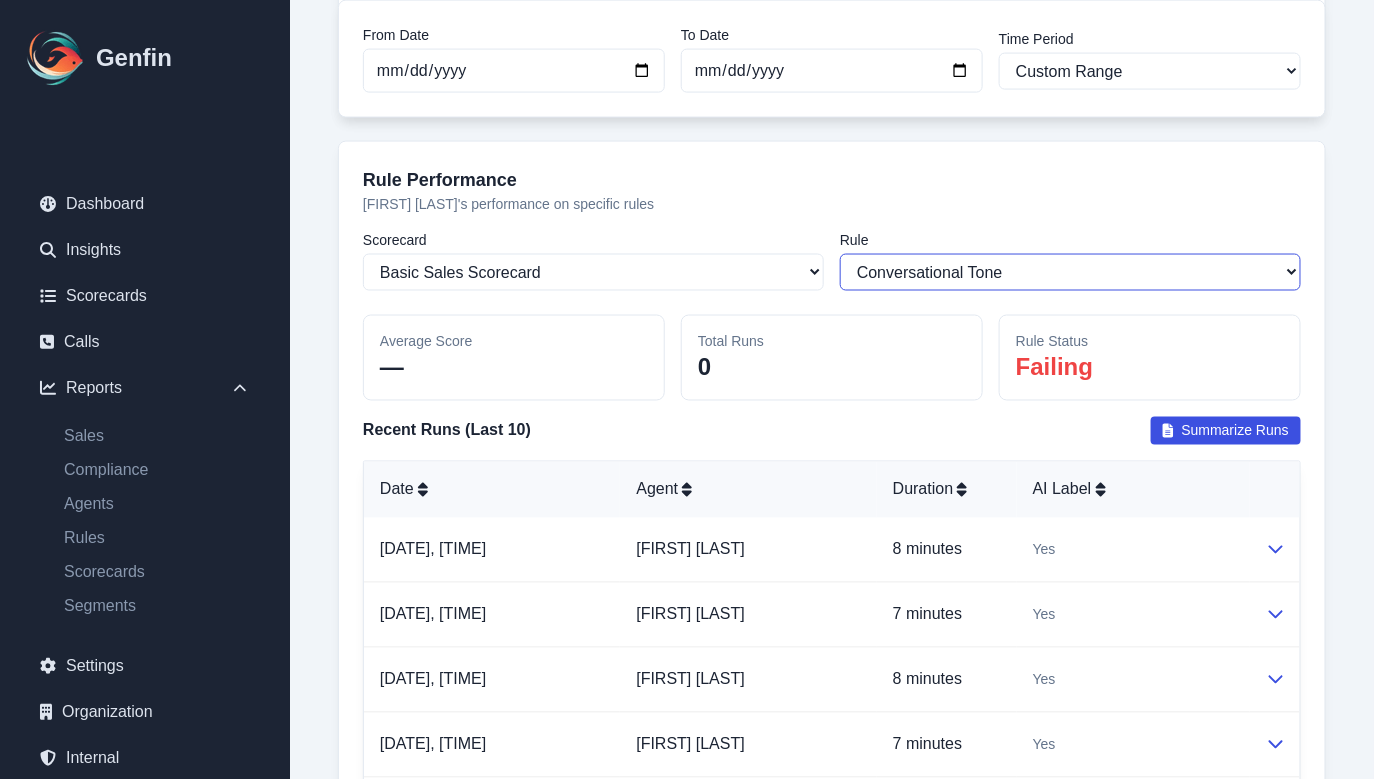 click on "Select a rule Conversational Tone Guide to Decision Confident Objection Handling Focus on Benefits Repeat Customer's Name" at bounding box center (1070, 272) 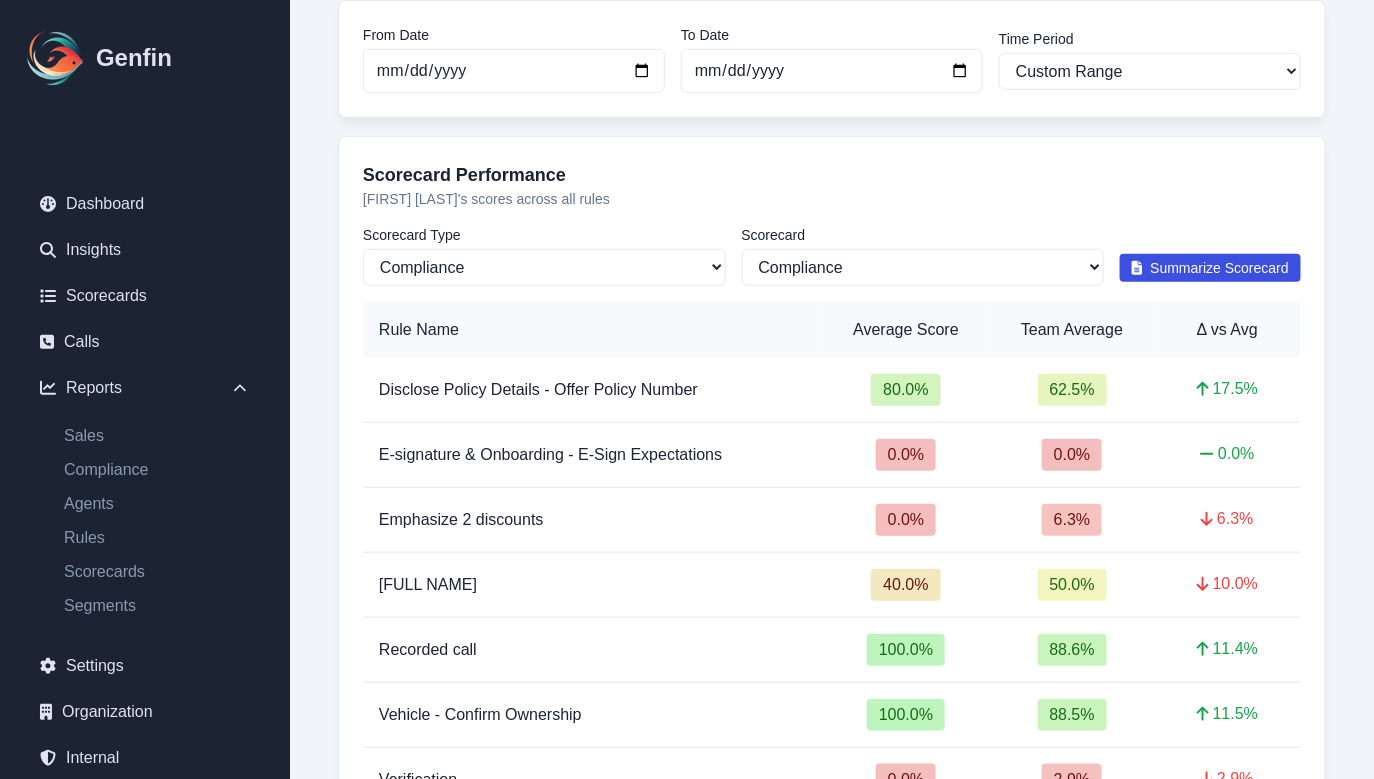 scroll, scrollTop: 251, scrollLeft: 0, axis: vertical 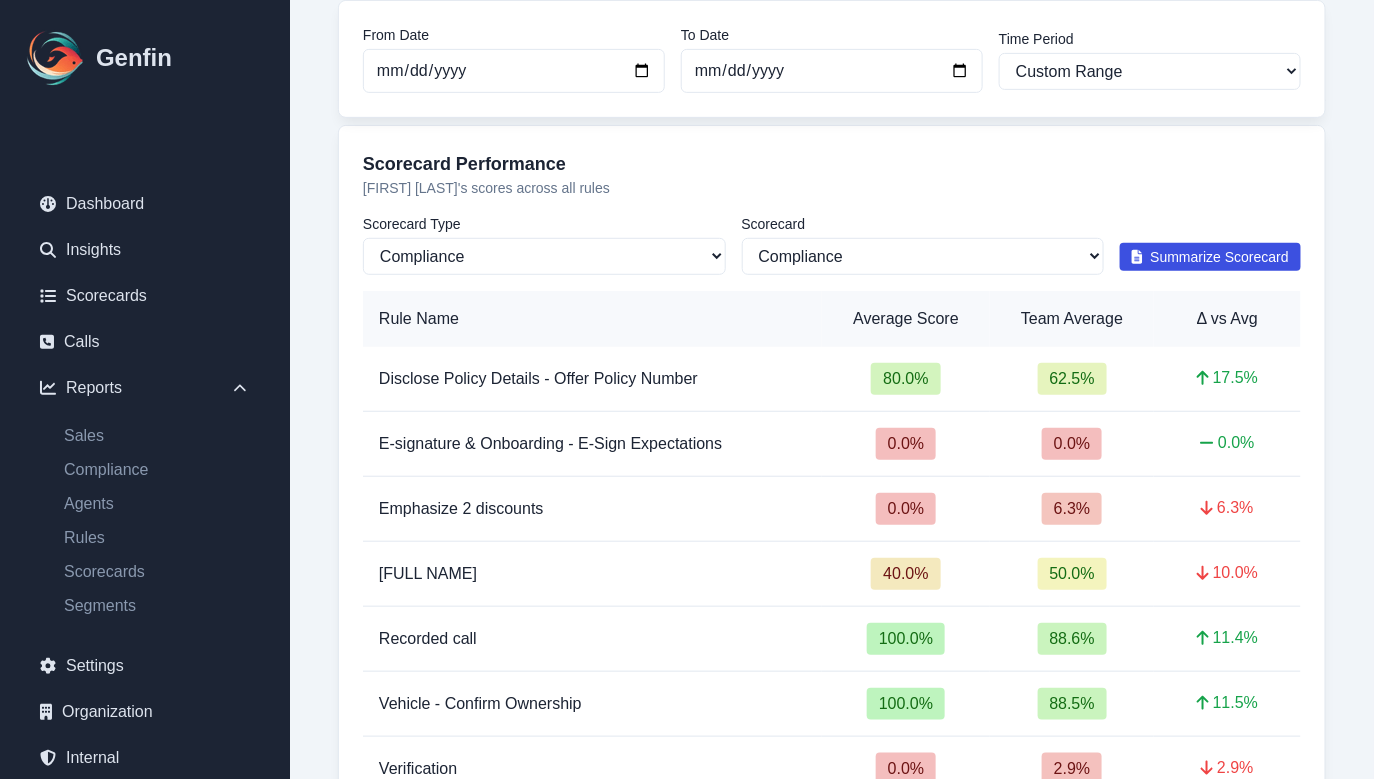 click on "Summarize Scorecard" at bounding box center [1220, 257] 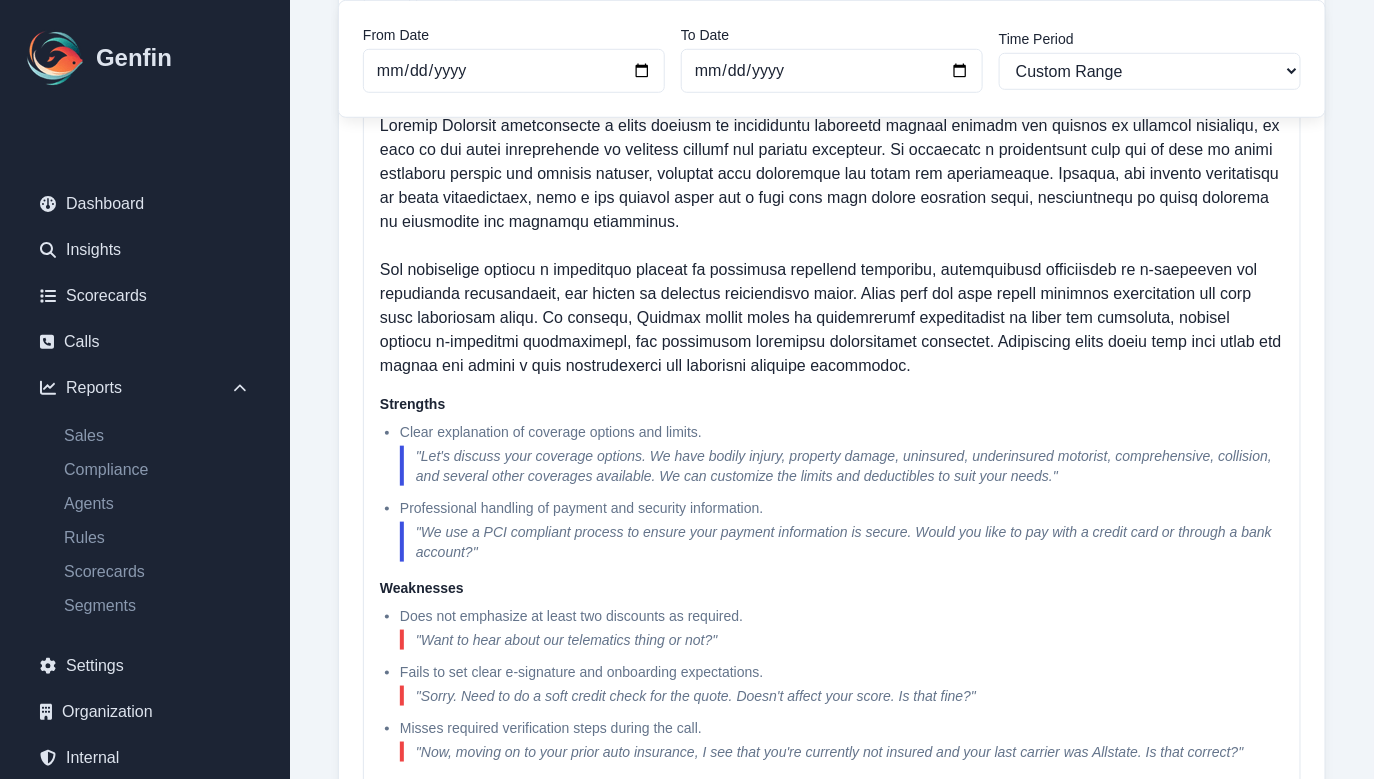 scroll, scrollTop: 423, scrollLeft: 0, axis: vertical 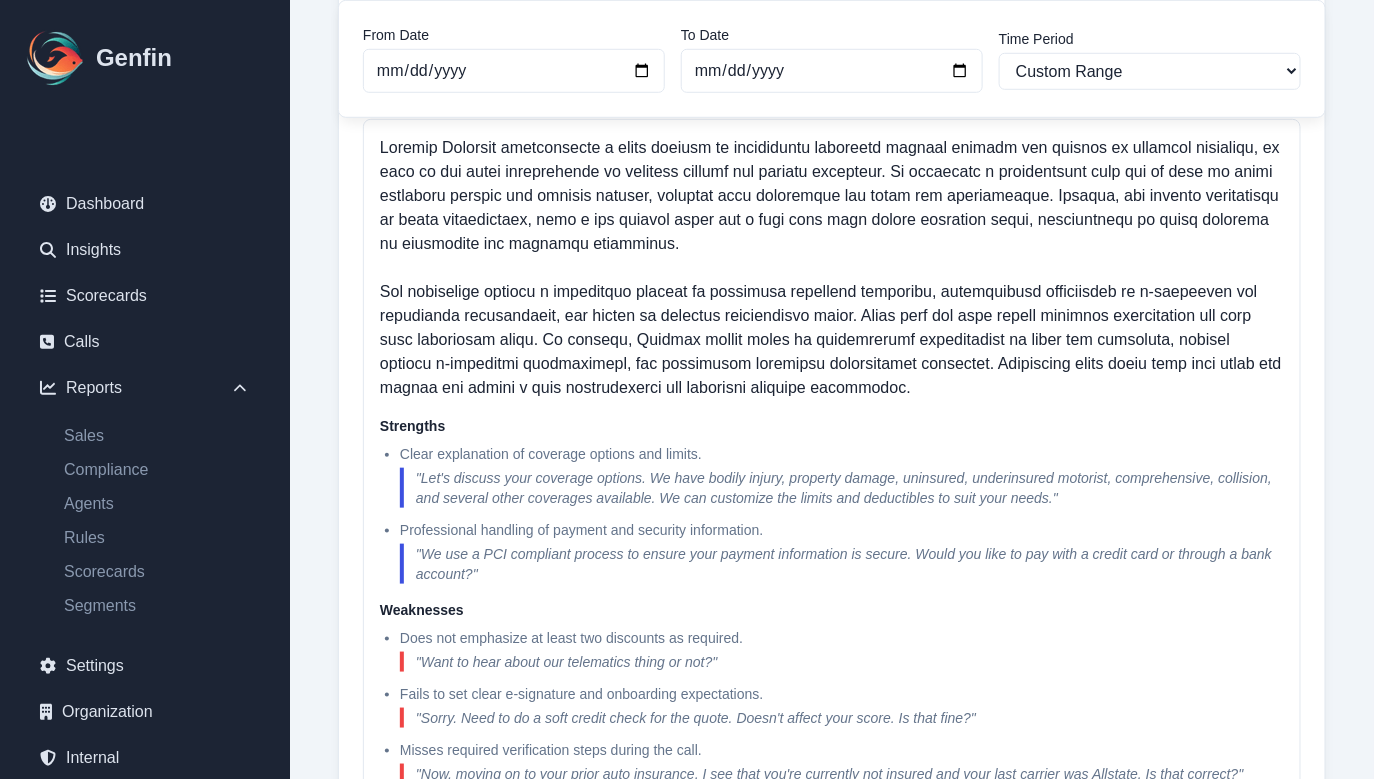 click at bounding box center (832, 268) 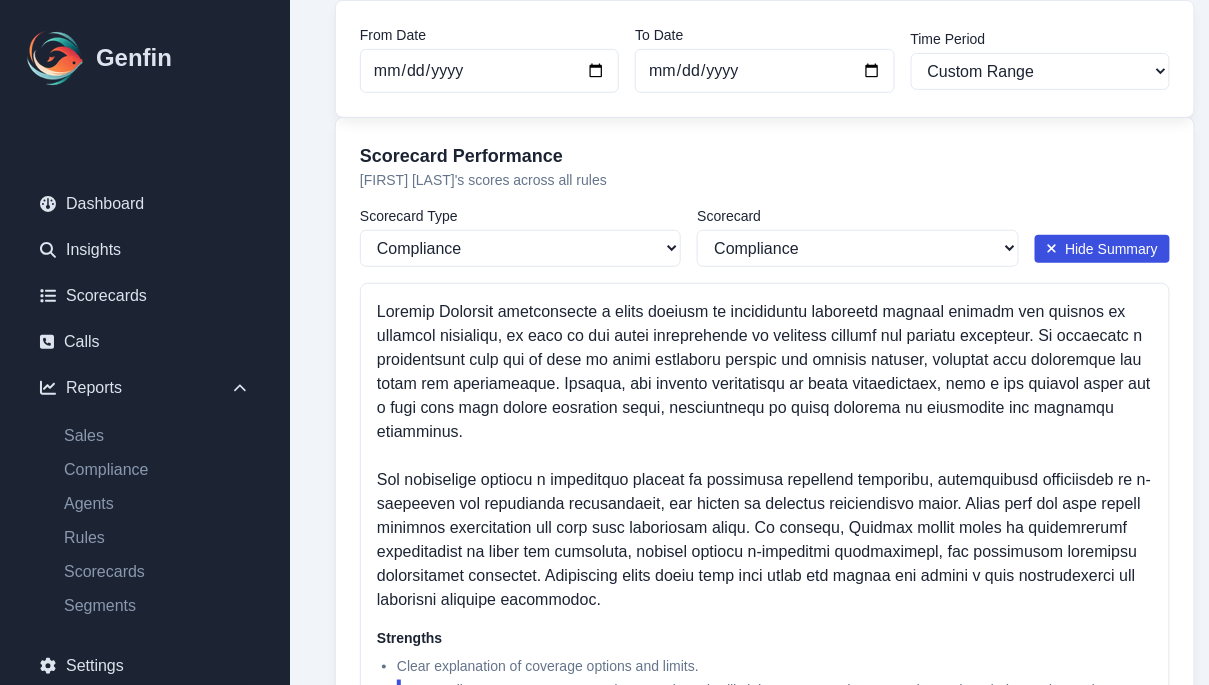 scroll, scrollTop: 278, scrollLeft: 3, axis: both 